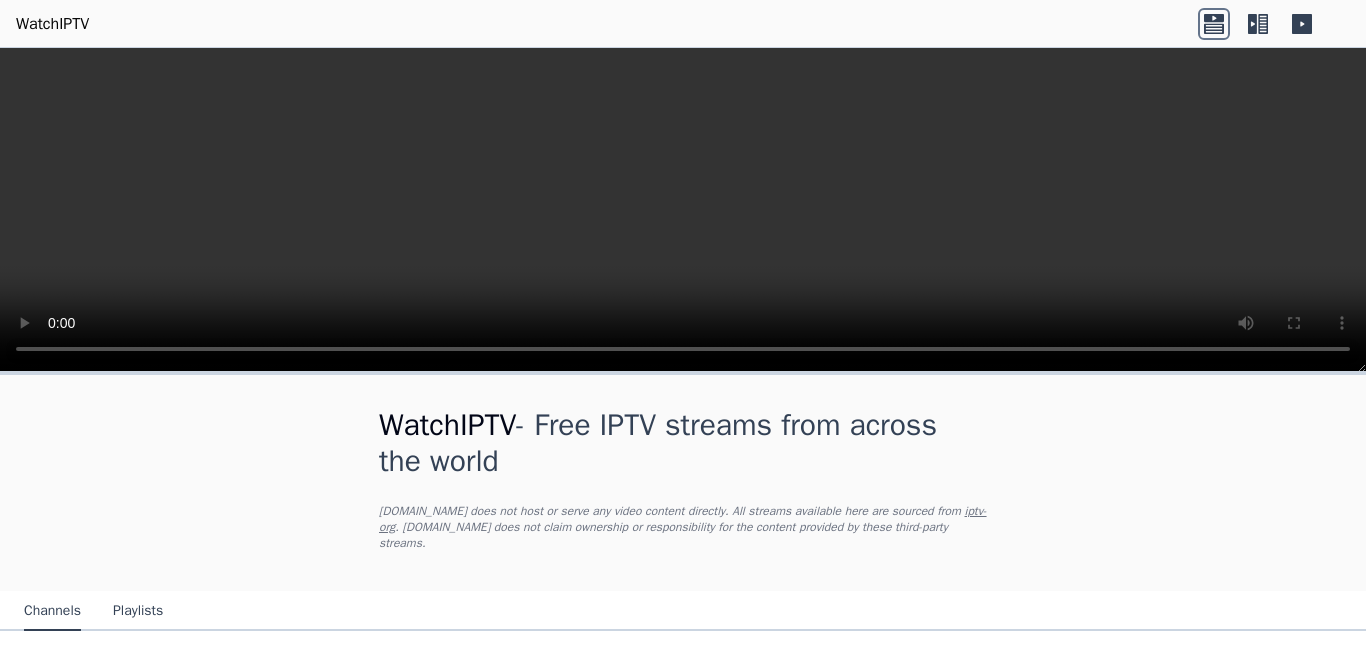 scroll, scrollTop: 0, scrollLeft: 0, axis: both 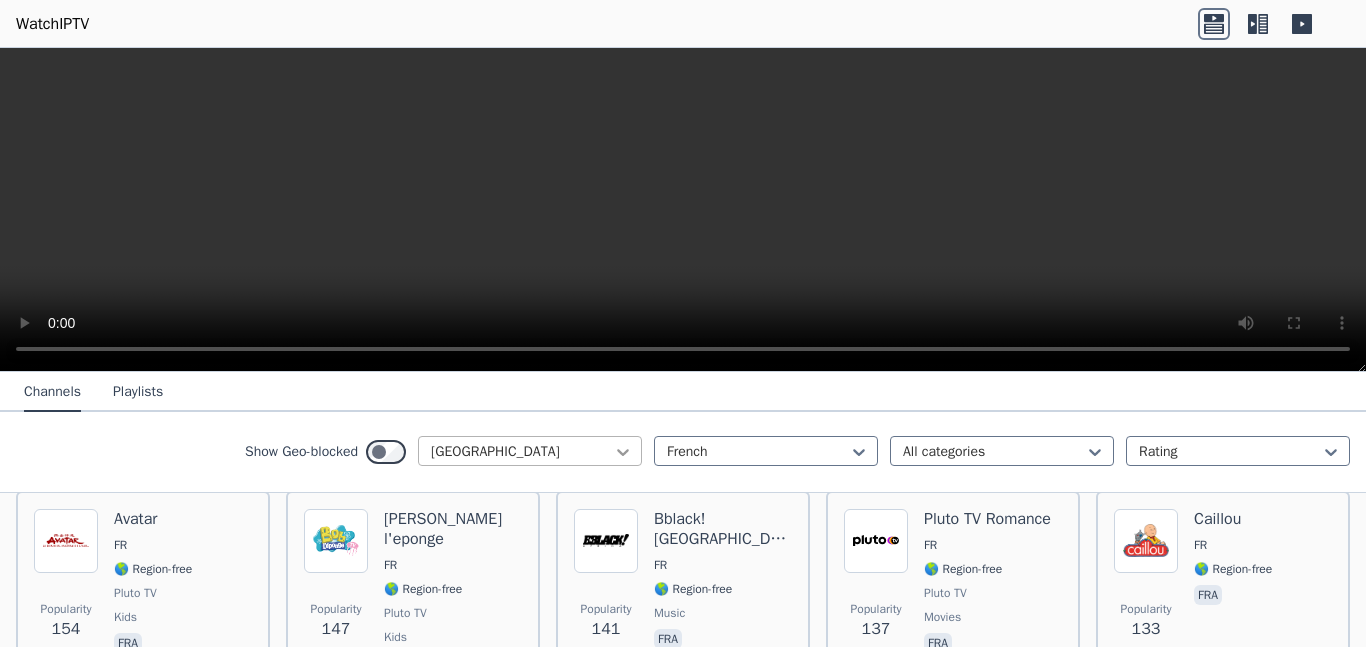 click 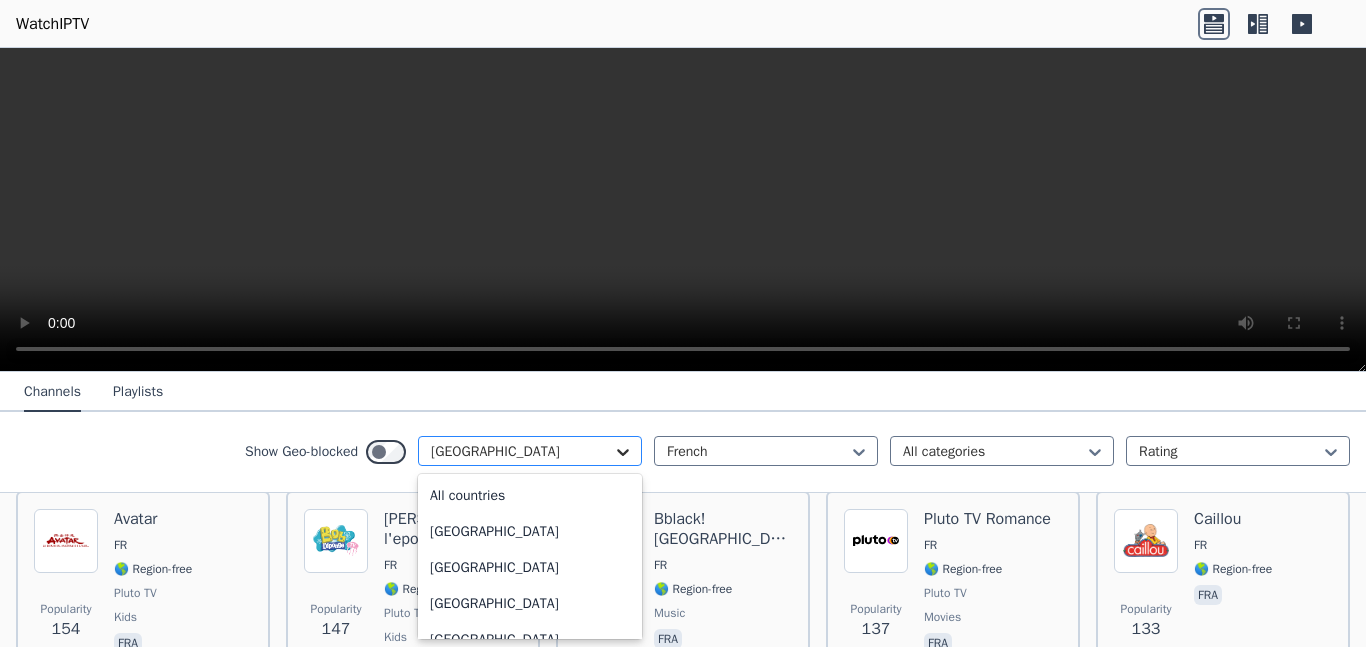 scroll, scrollTop: 2112, scrollLeft: 0, axis: vertical 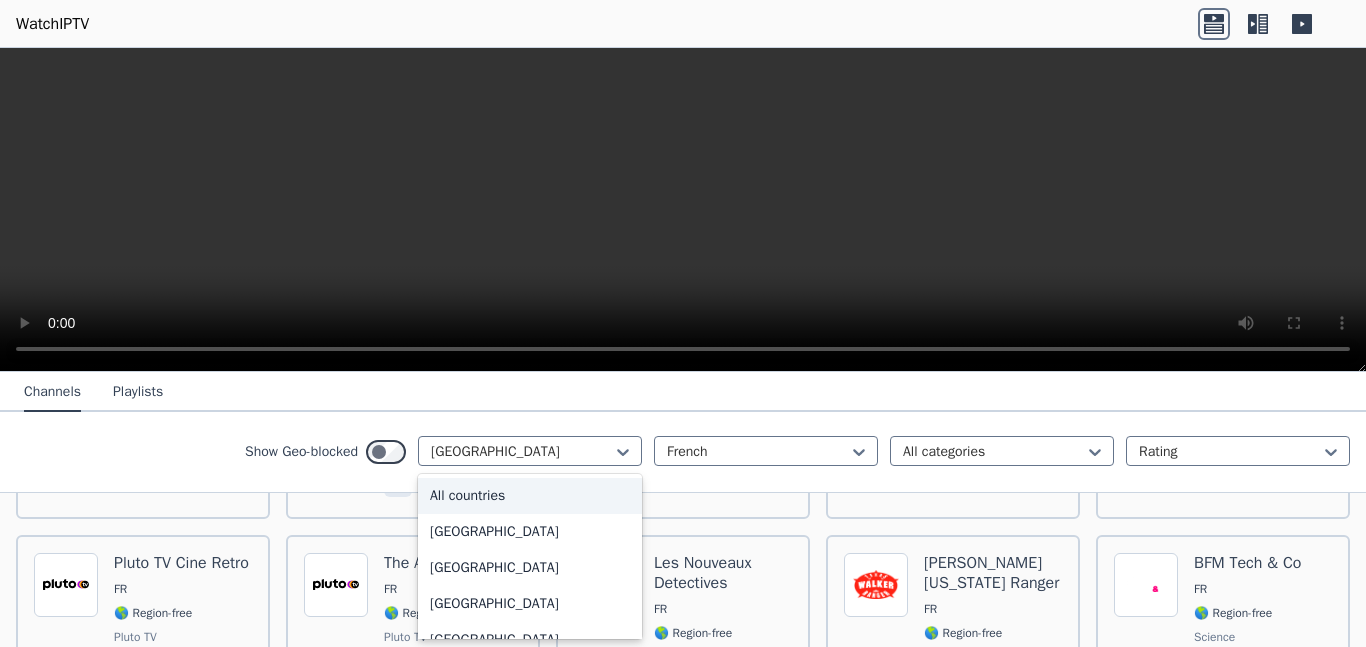 click on "All countries" at bounding box center [530, 496] 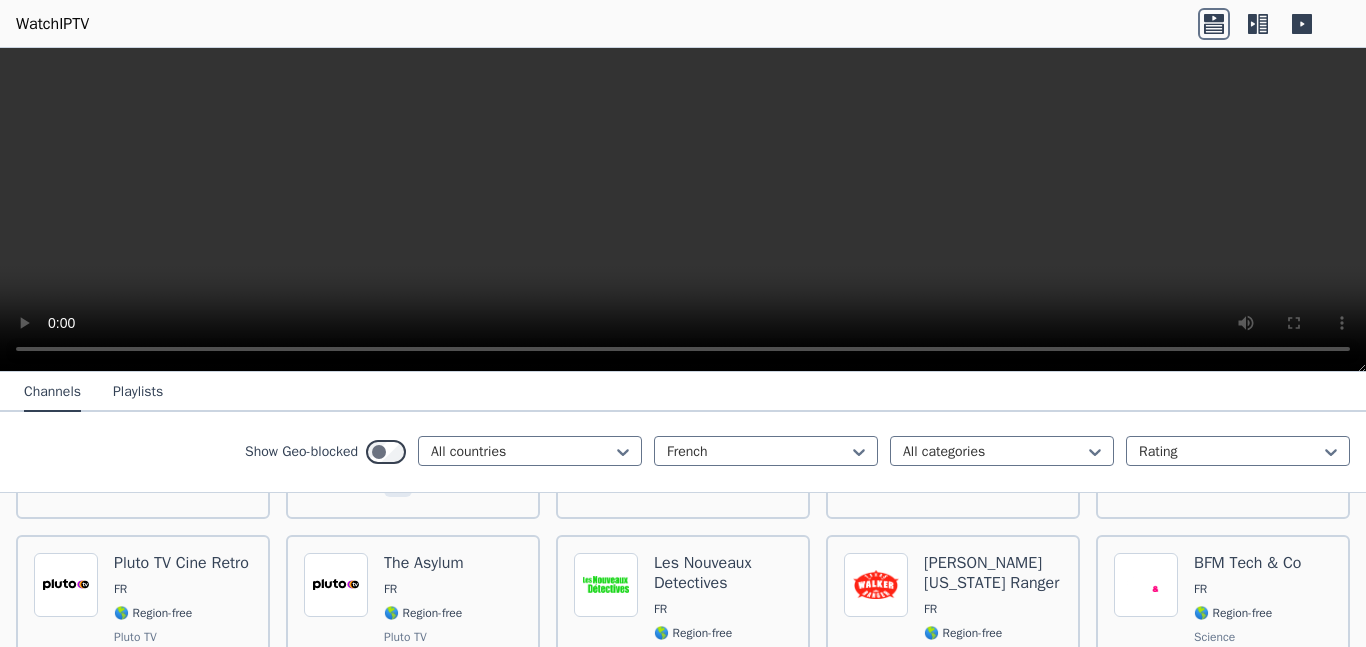 scroll, scrollTop: 0, scrollLeft: 0, axis: both 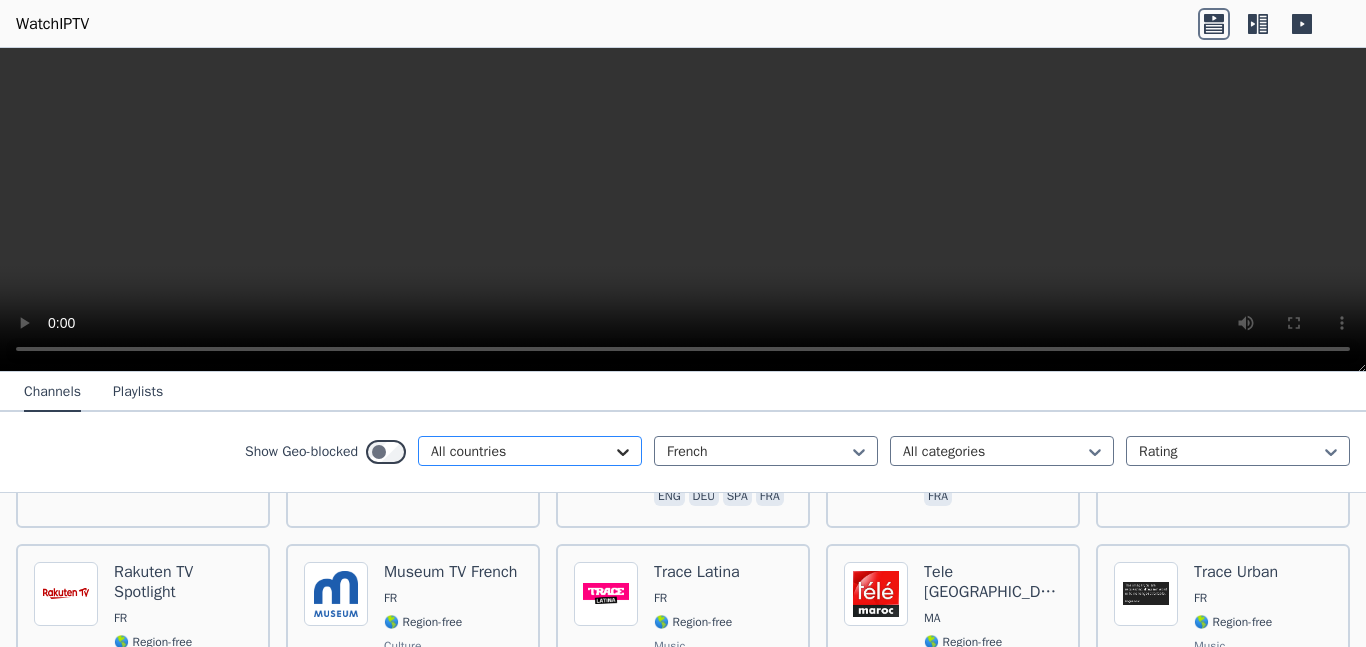 click 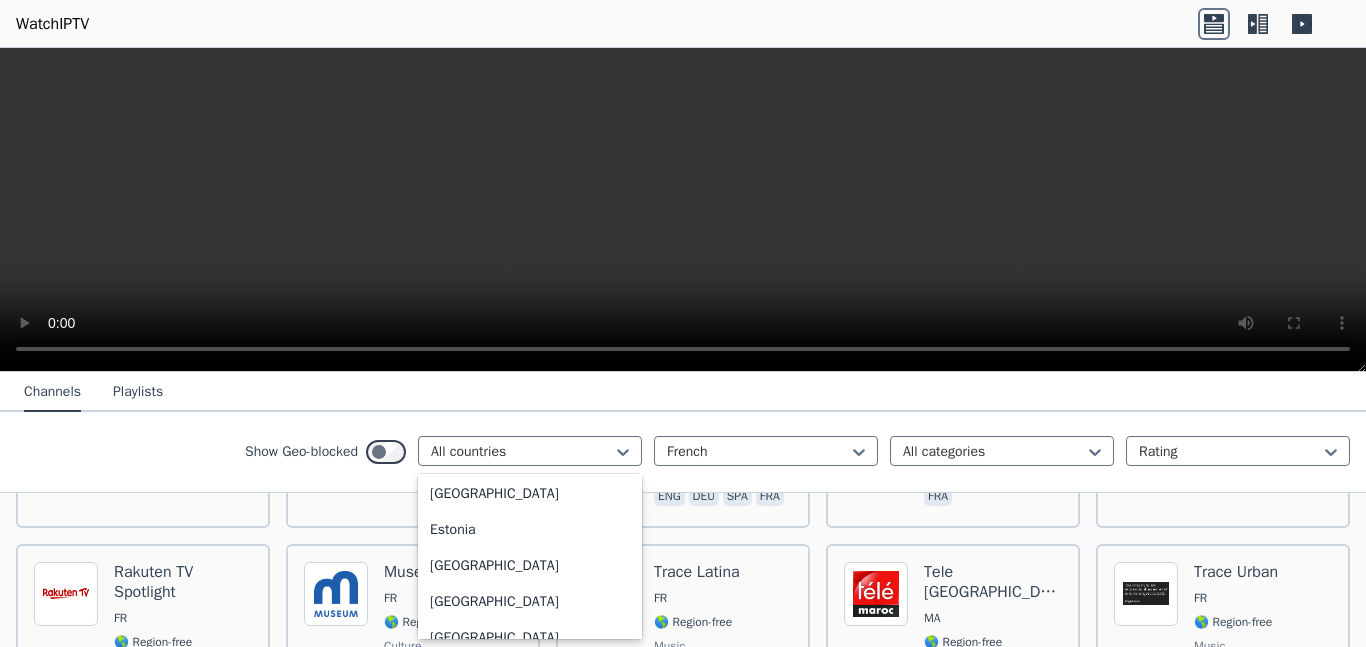 scroll, scrollTop: 2312, scrollLeft: 0, axis: vertical 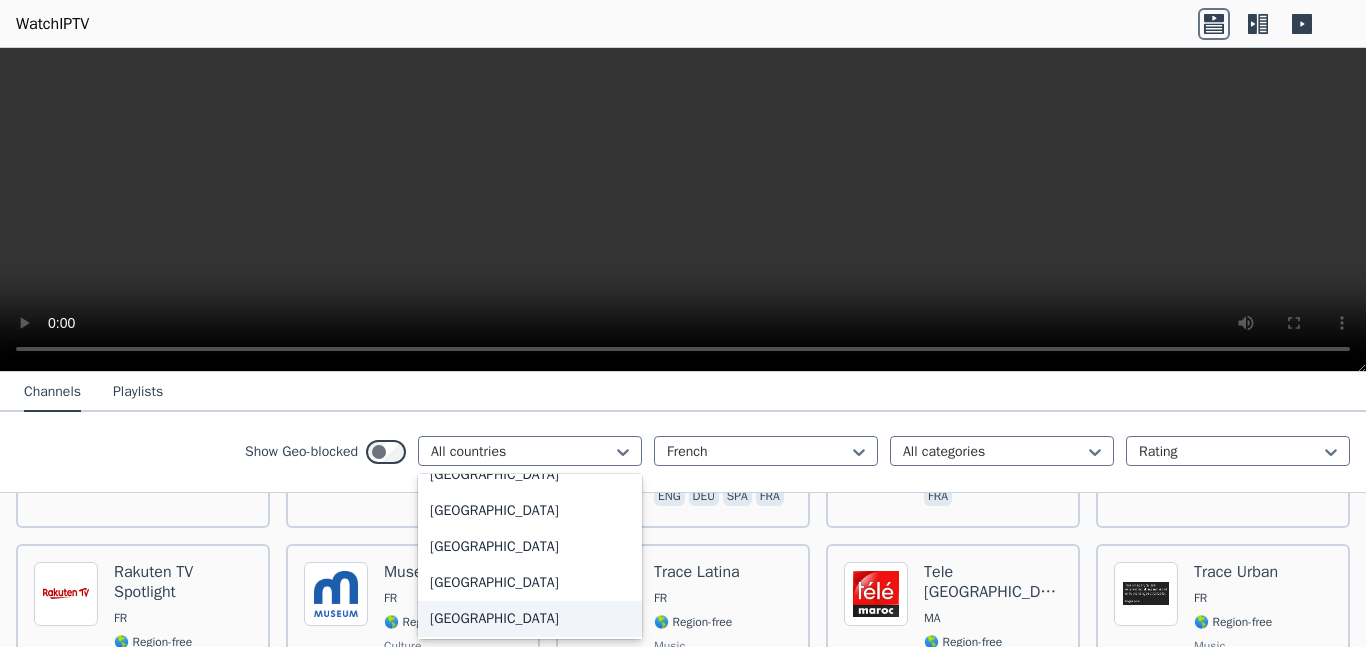 click on "[GEOGRAPHIC_DATA]" at bounding box center (530, 619) 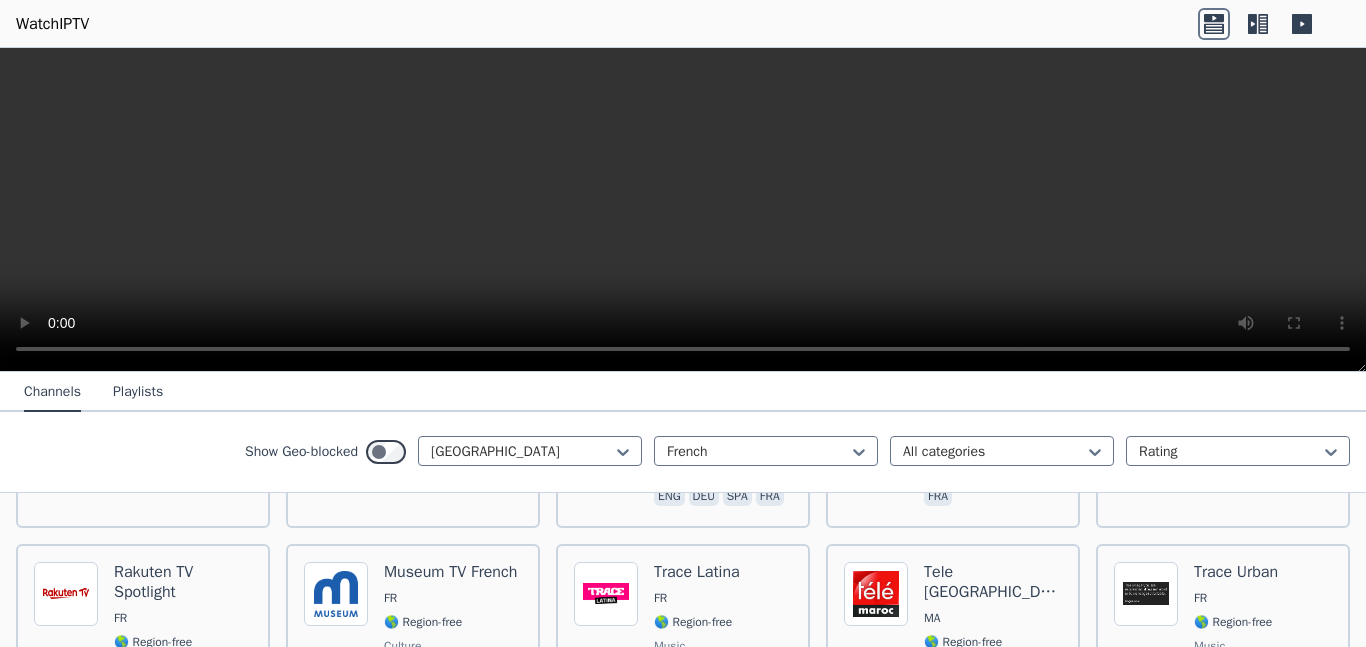 scroll, scrollTop: 0, scrollLeft: 0, axis: both 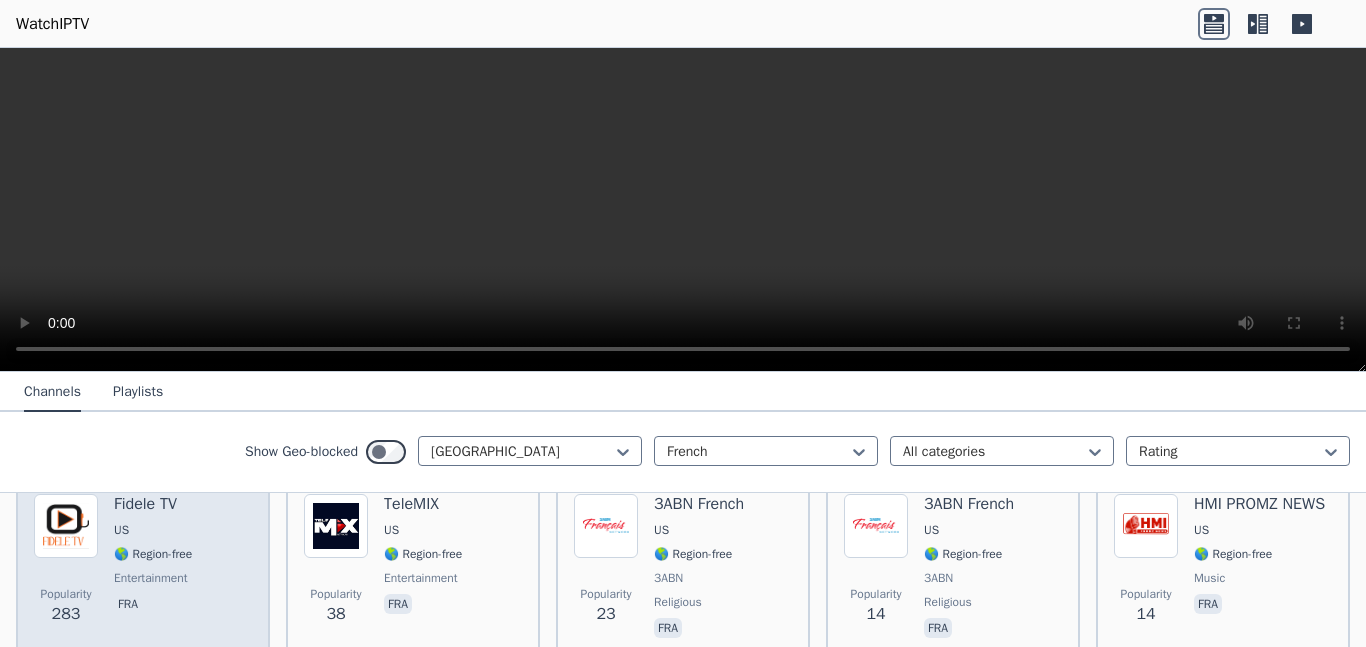 click on "Fidele TV US 🌎 Region-free entertainment fra" at bounding box center (153, 568) 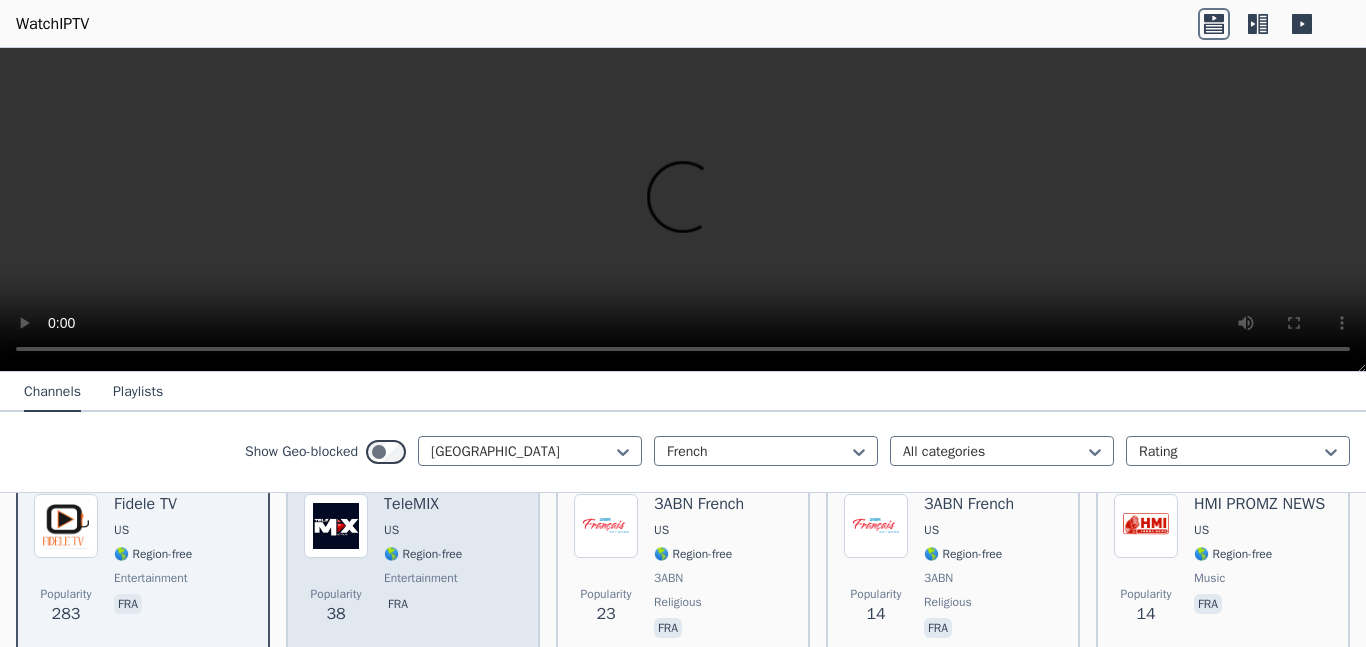 click on "🌎 Region-free" at bounding box center (423, 554) 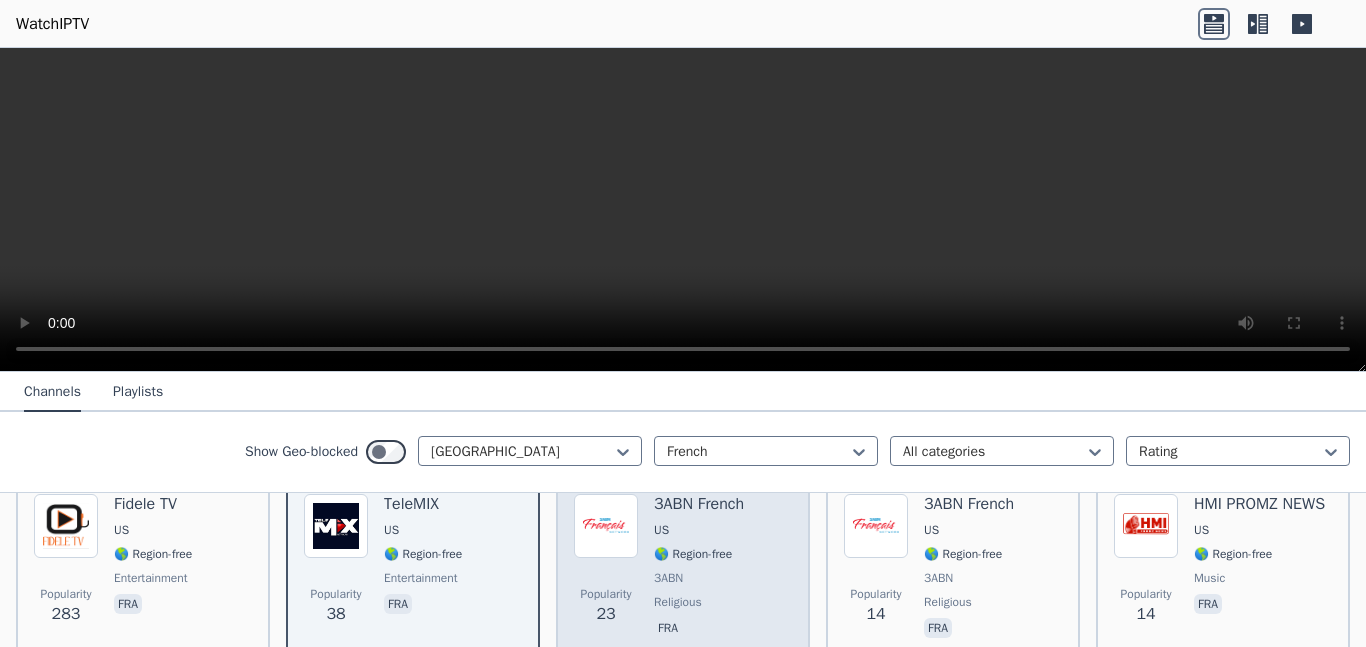 click on "3ABN" at bounding box center [699, 578] 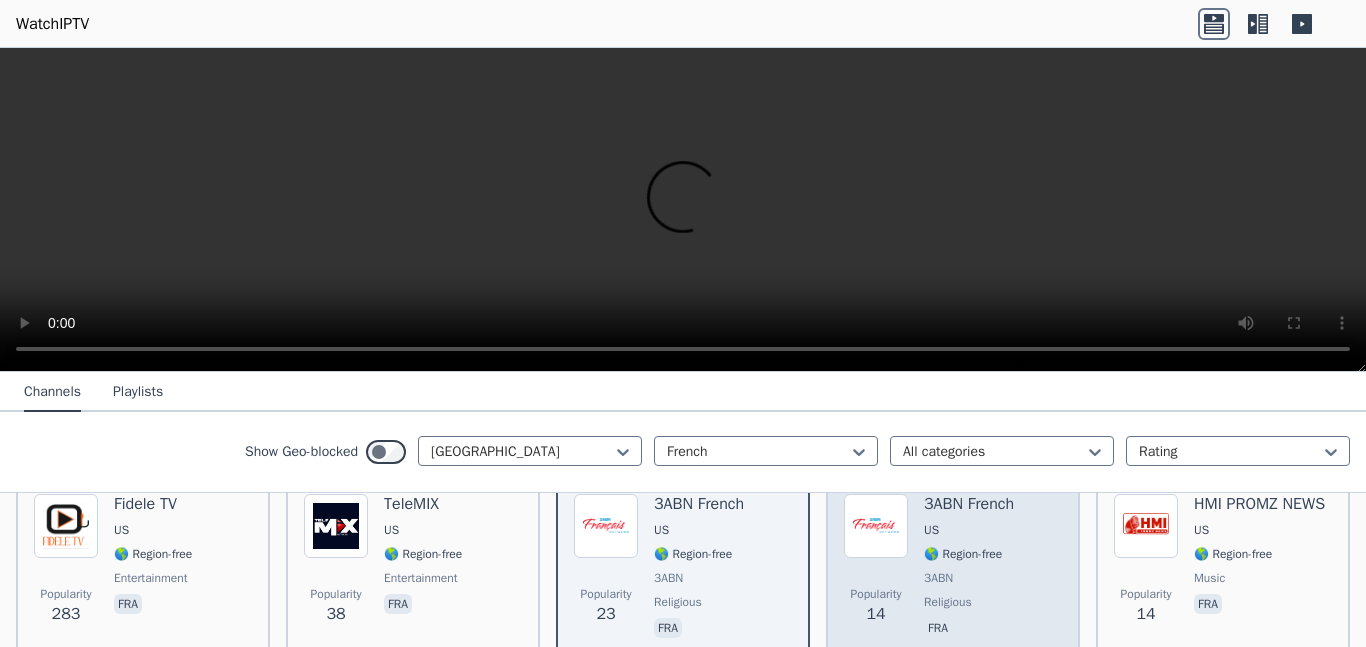 click on "3ABN" at bounding box center (969, 578) 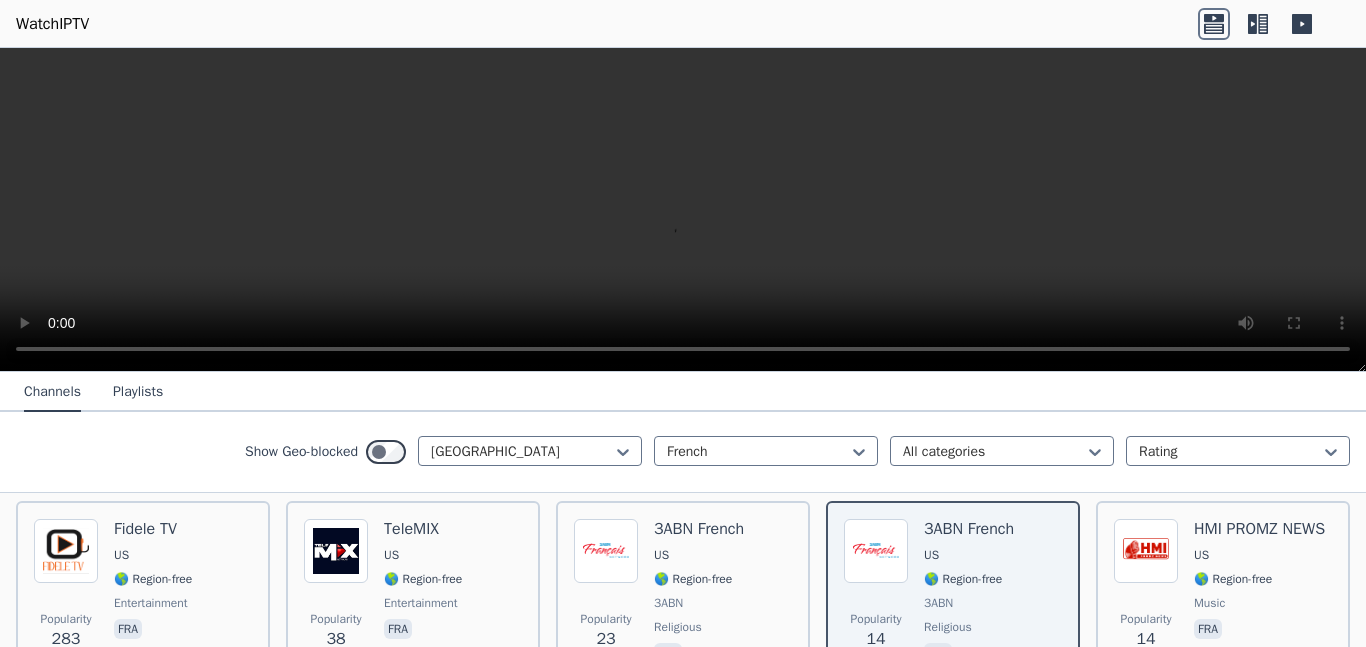 scroll, scrollTop: 164, scrollLeft: 0, axis: vertical 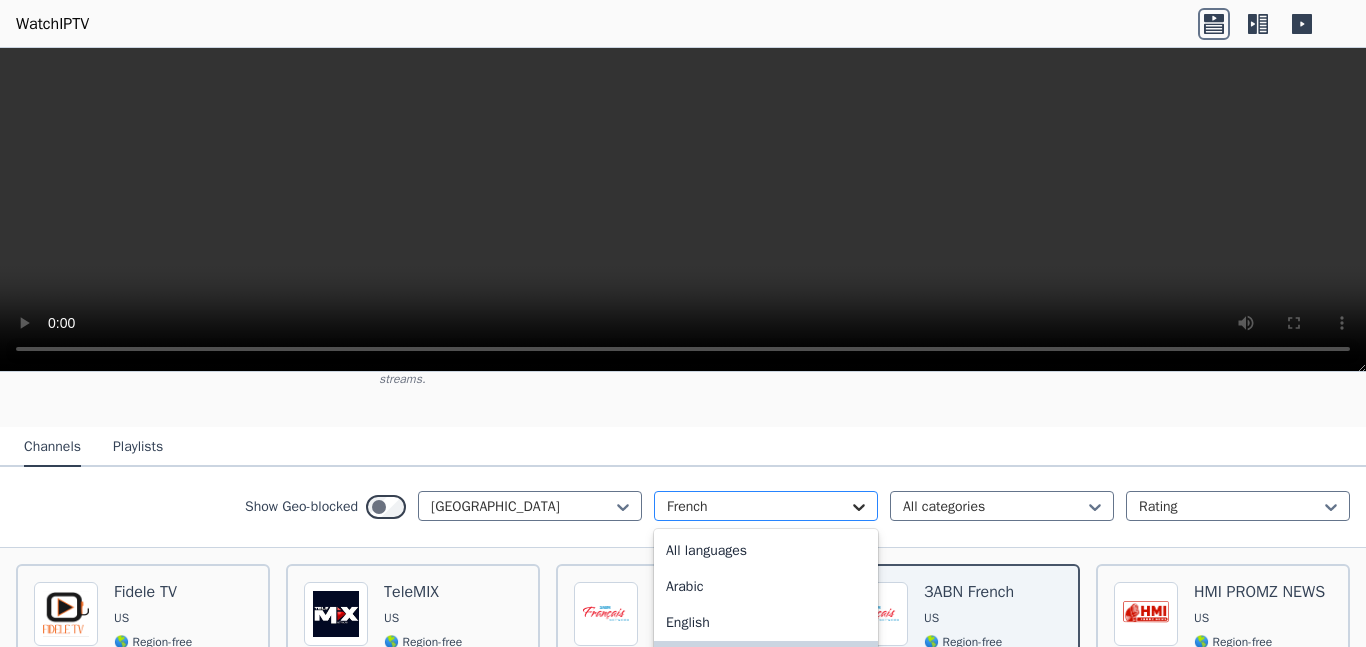 click 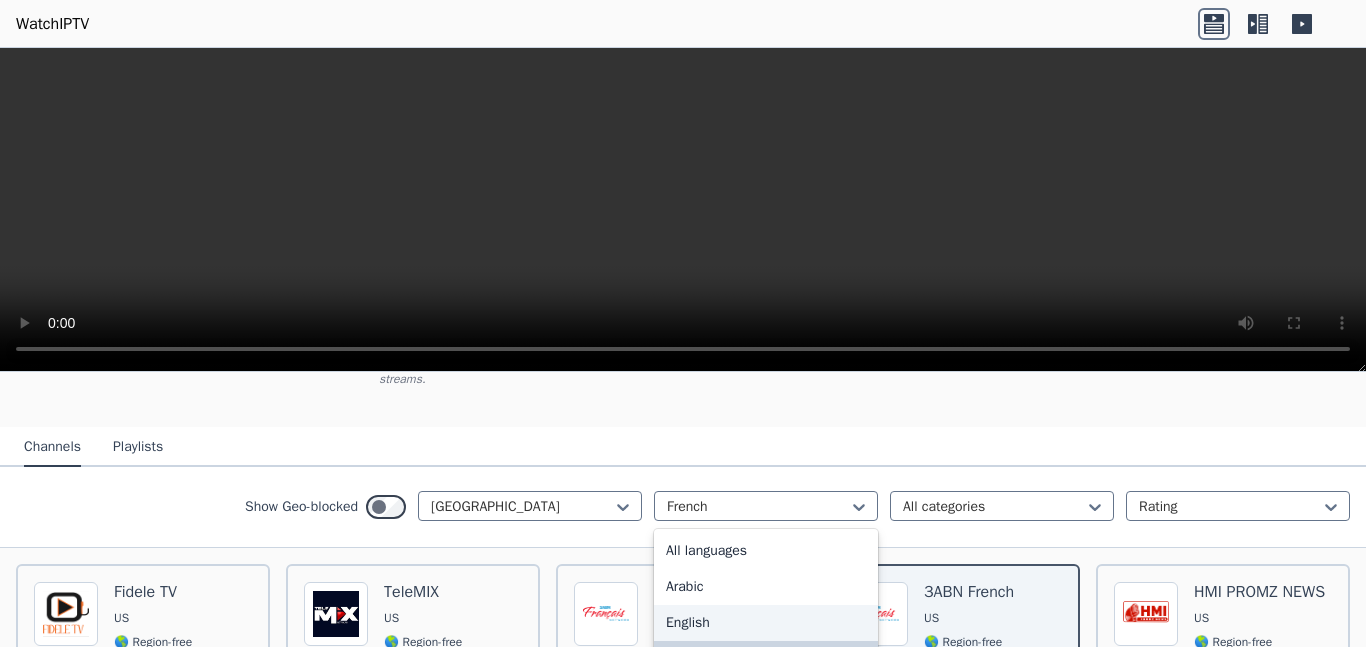 click on "English" at bounding box center (766, 623) 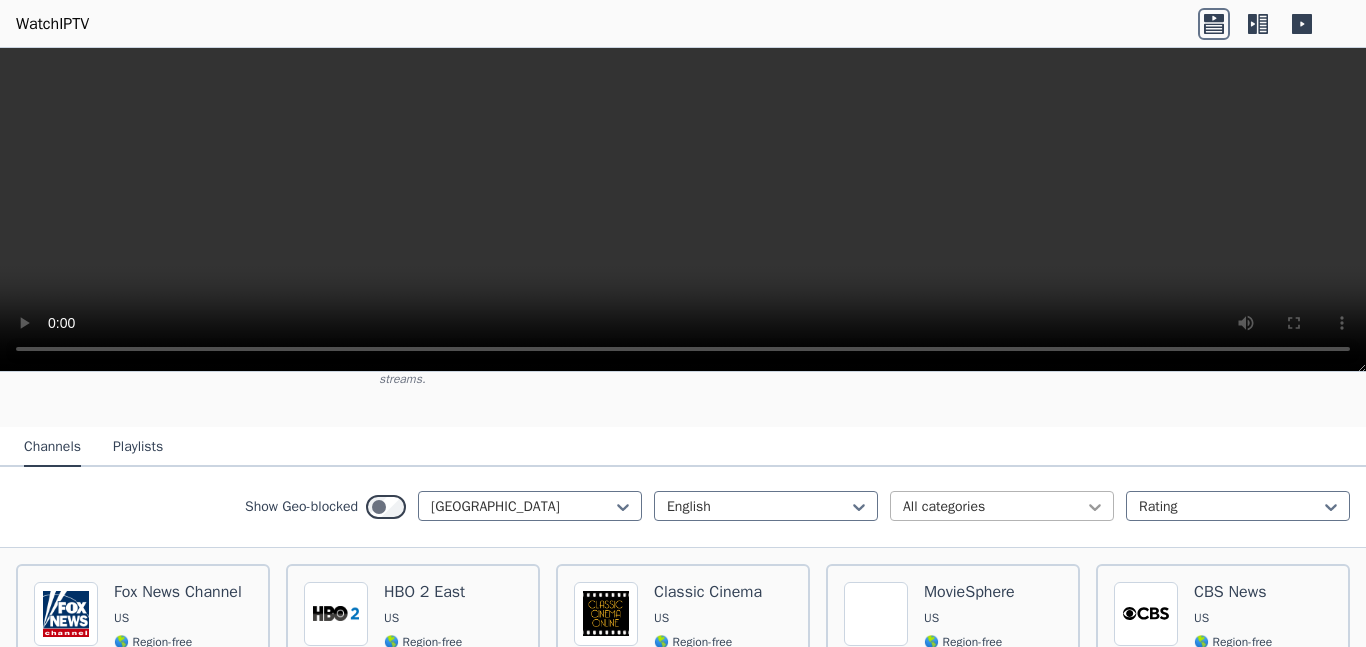 click 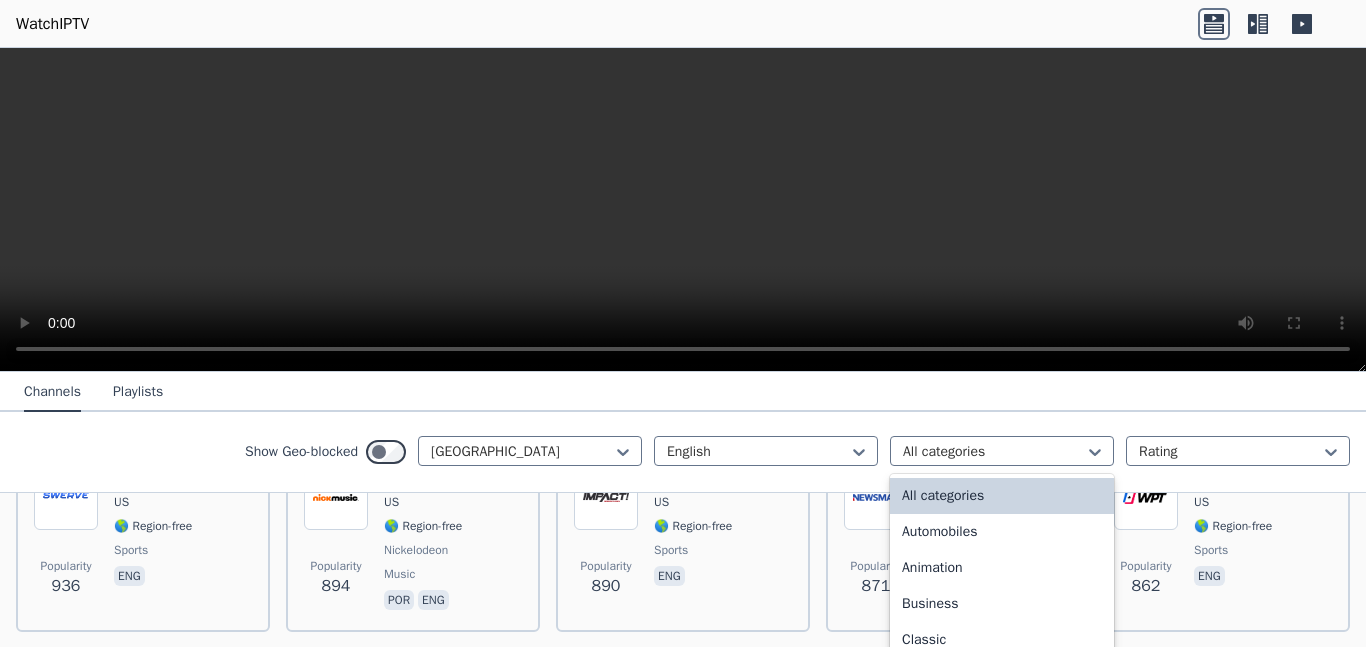 scroll, scrollTop: 436, scrollLeft: 0, axis: vertical 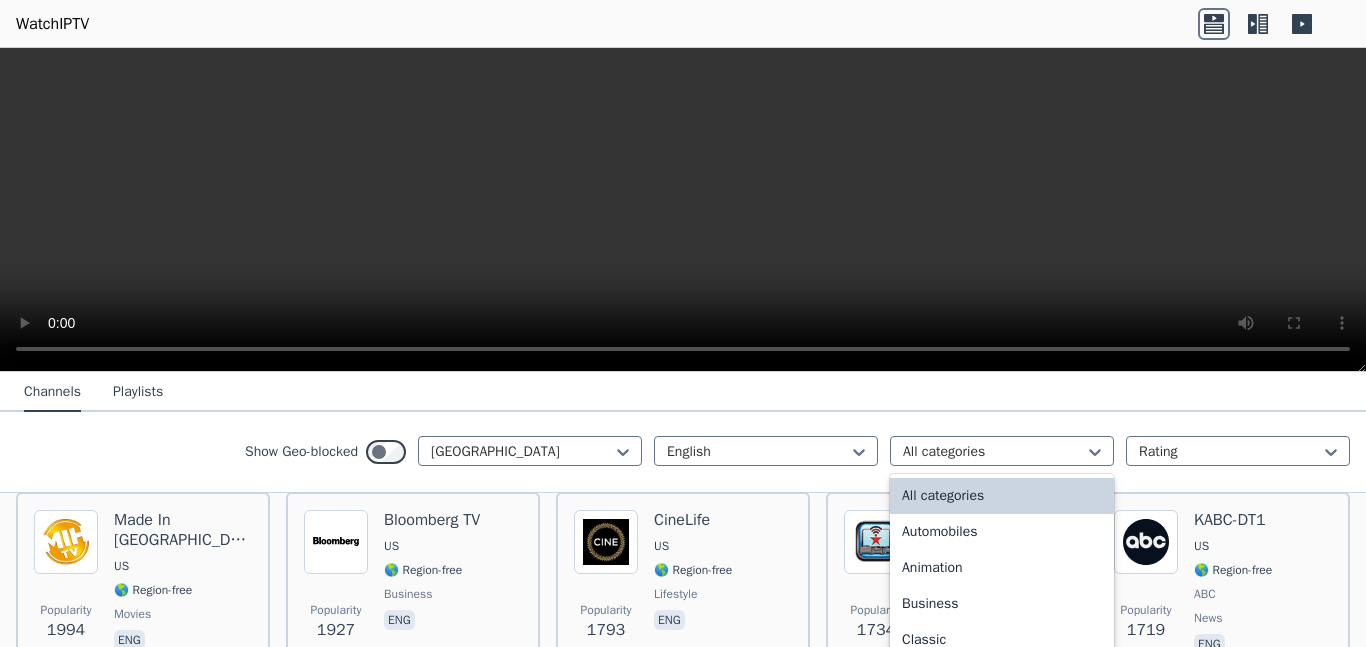 click on "Show Geo-blocked [GEOGRAPHIC_DATA] English 27 results available. Use Up and Down to choose options, press Enter to select the currently focused option, press Escape to exit the menu, press Tab to select the option and exit the menu. All categories All categories Automobiles Animation Business Classic Comedy Cooking Culture Documentary Education Entertainment Family General Legislative Lifestyle Movies Music News Outdoor Relax Religious Series Science Shop Sports Travel Weather Rating" at bounding box center [683, 452] 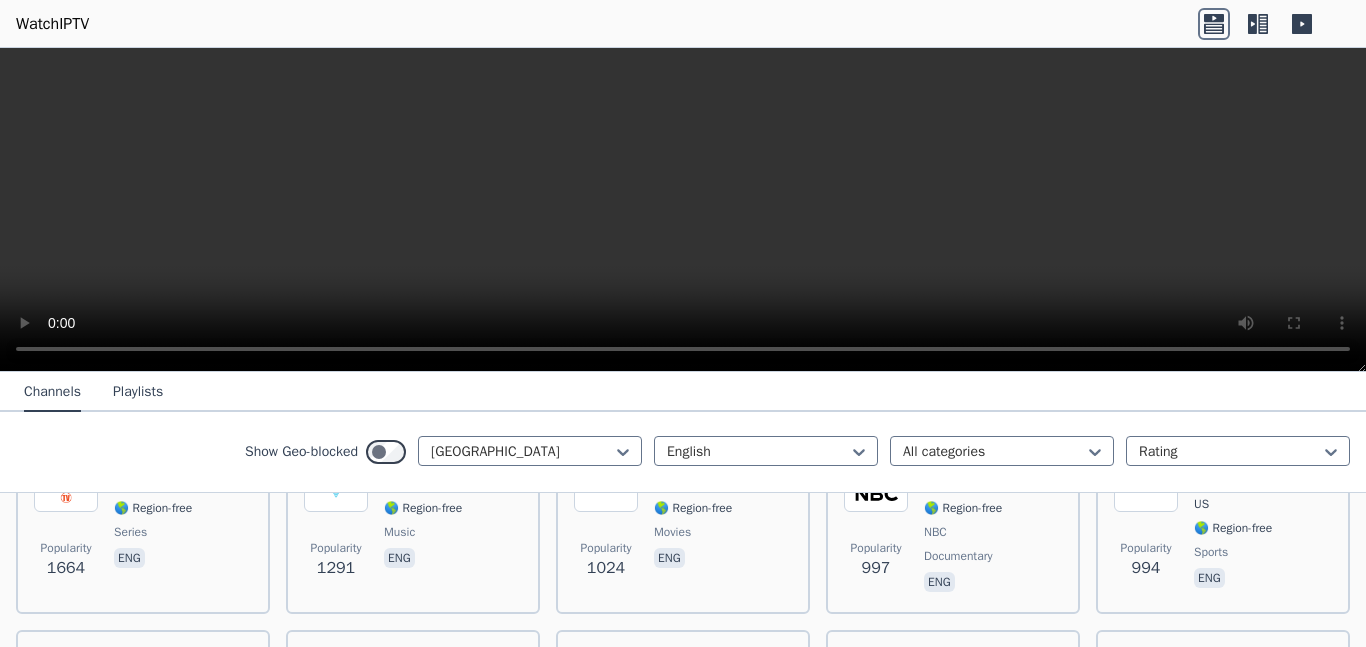scroll, scrollTop: 431, scrollLeft: 0, axis: vertical 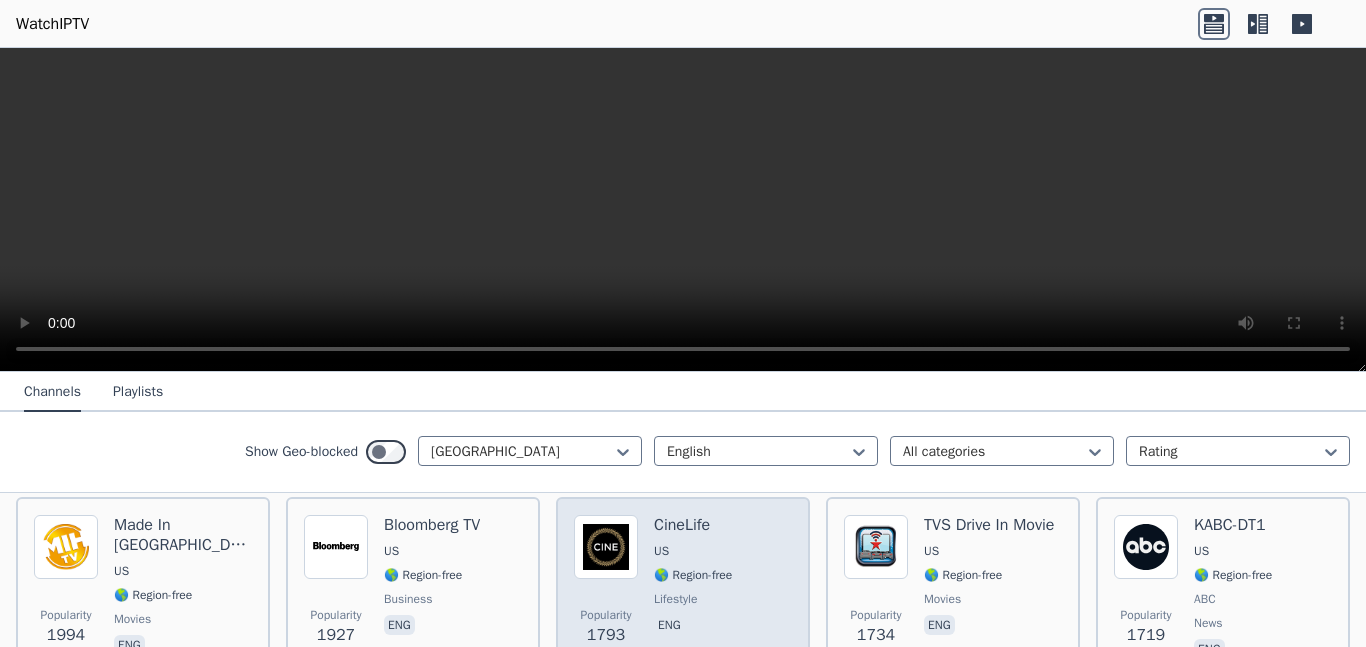 click on "CineLife US 🌎 Region-free lifestyle eng" at bounding box center (693, 589) 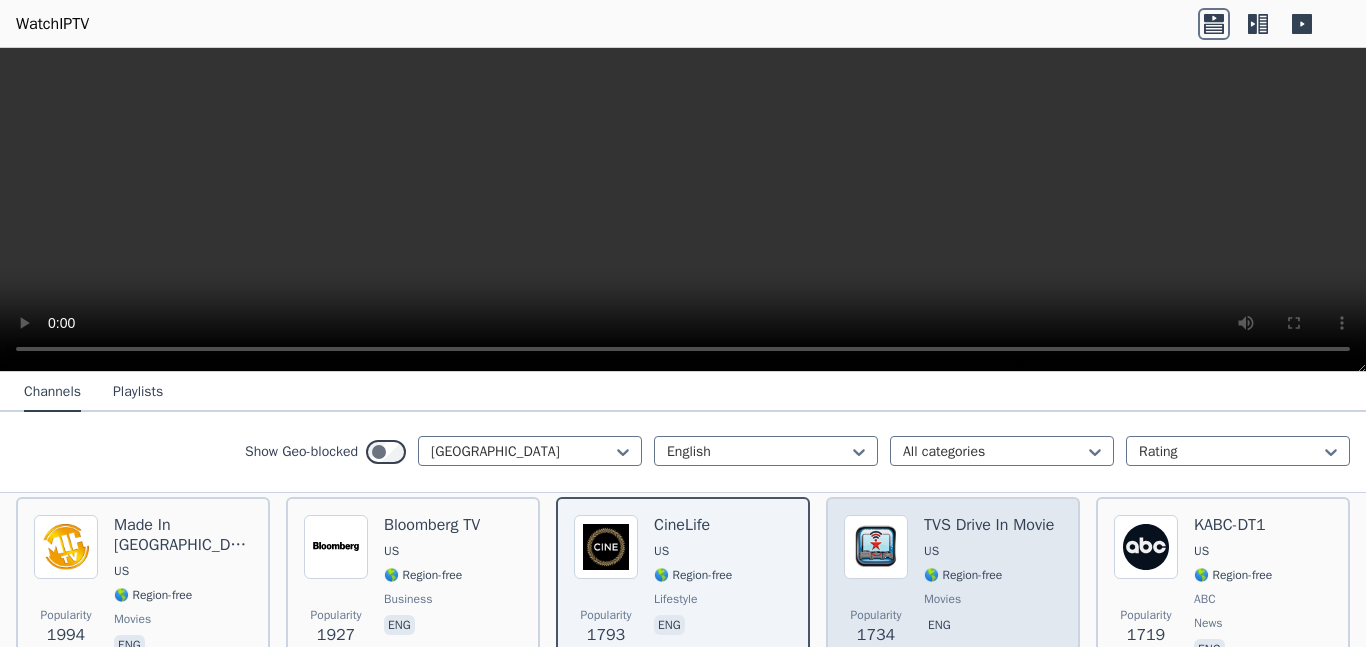 click on "TVS Drive In Movie" at bounding box center [989, 525] 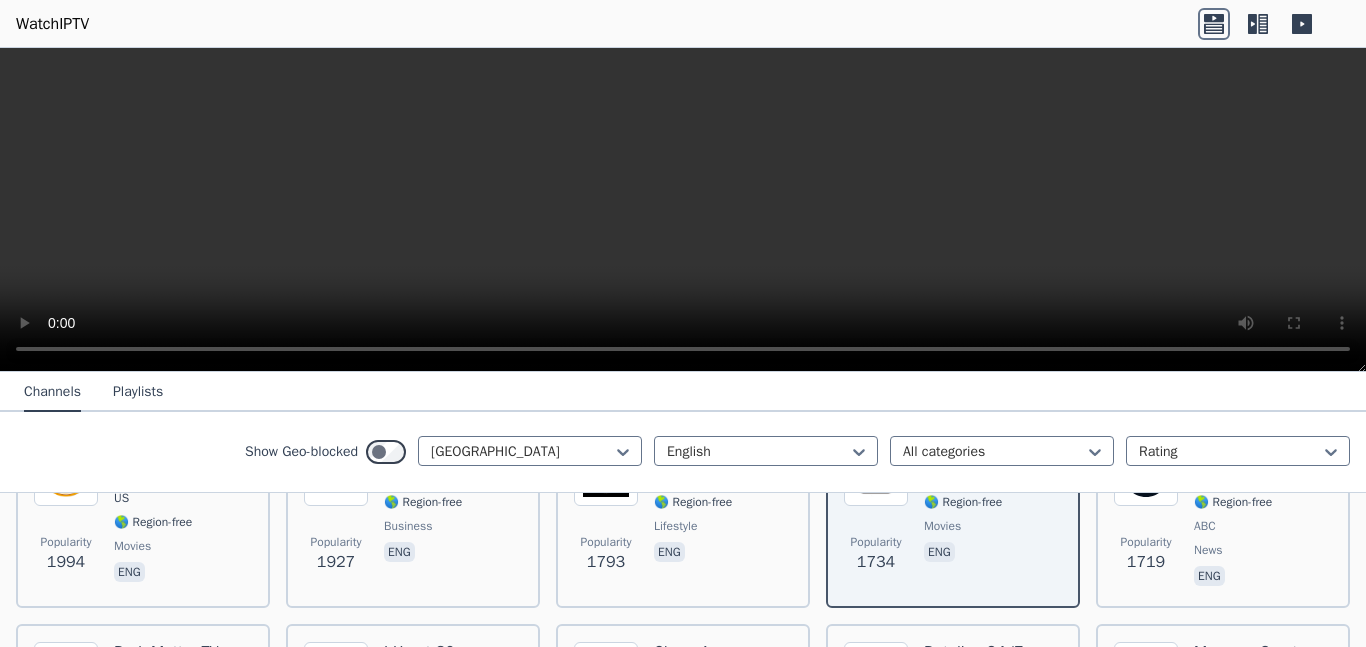 scroll, scrollTop: 637, scrollLeft: 0, axis: vertical 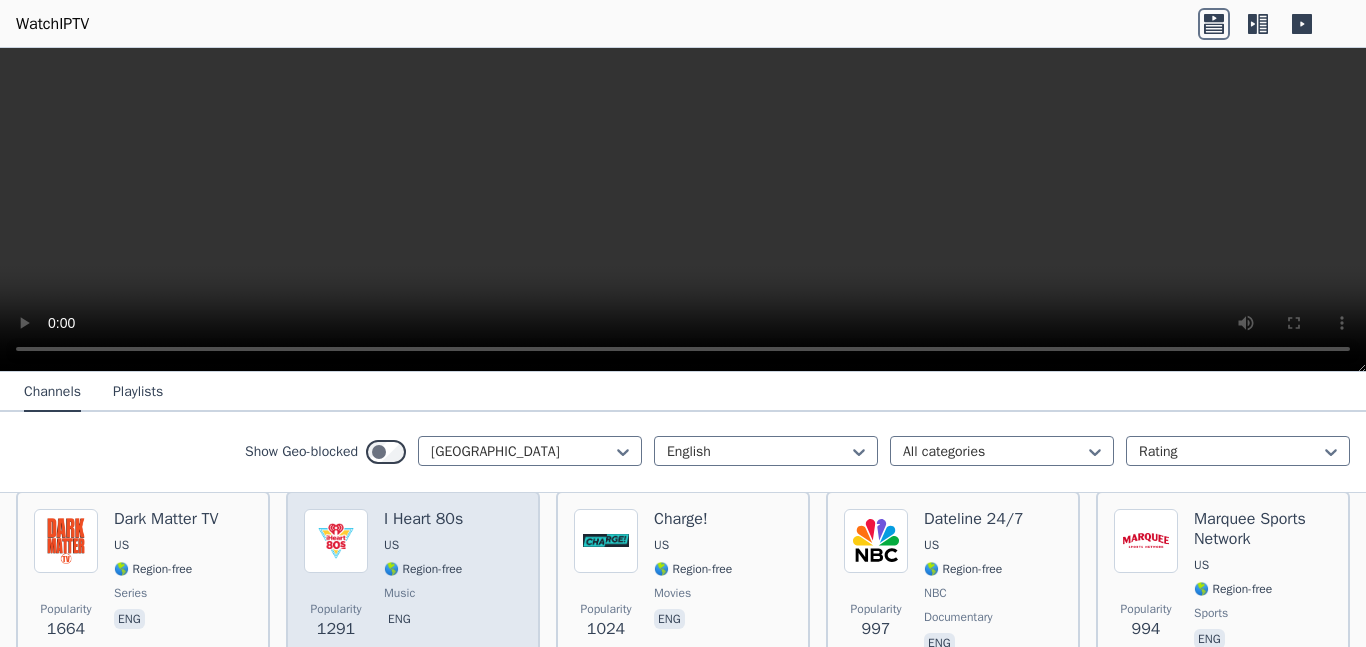 click on "I Heart 80s US 🌎 Region-free music eng" at bounding box center (423, 583) 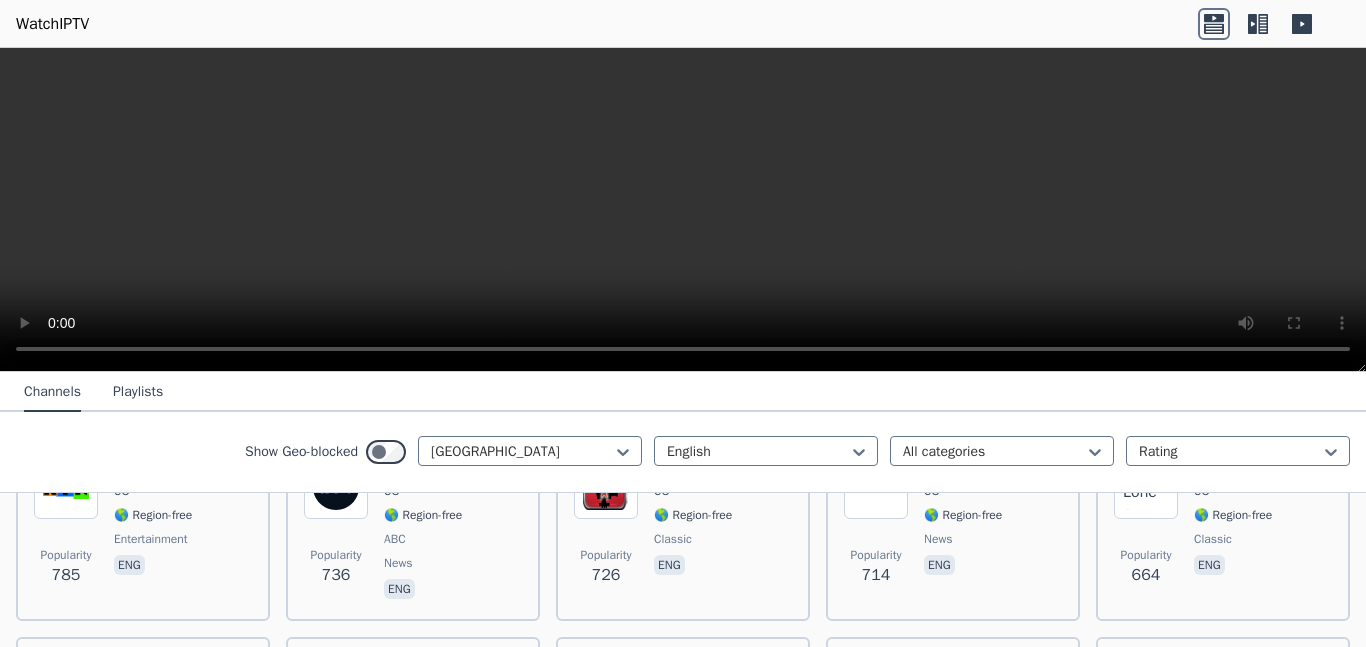 scroll, scrollTop: 1243, scrollLeft: 0, axis: vertical 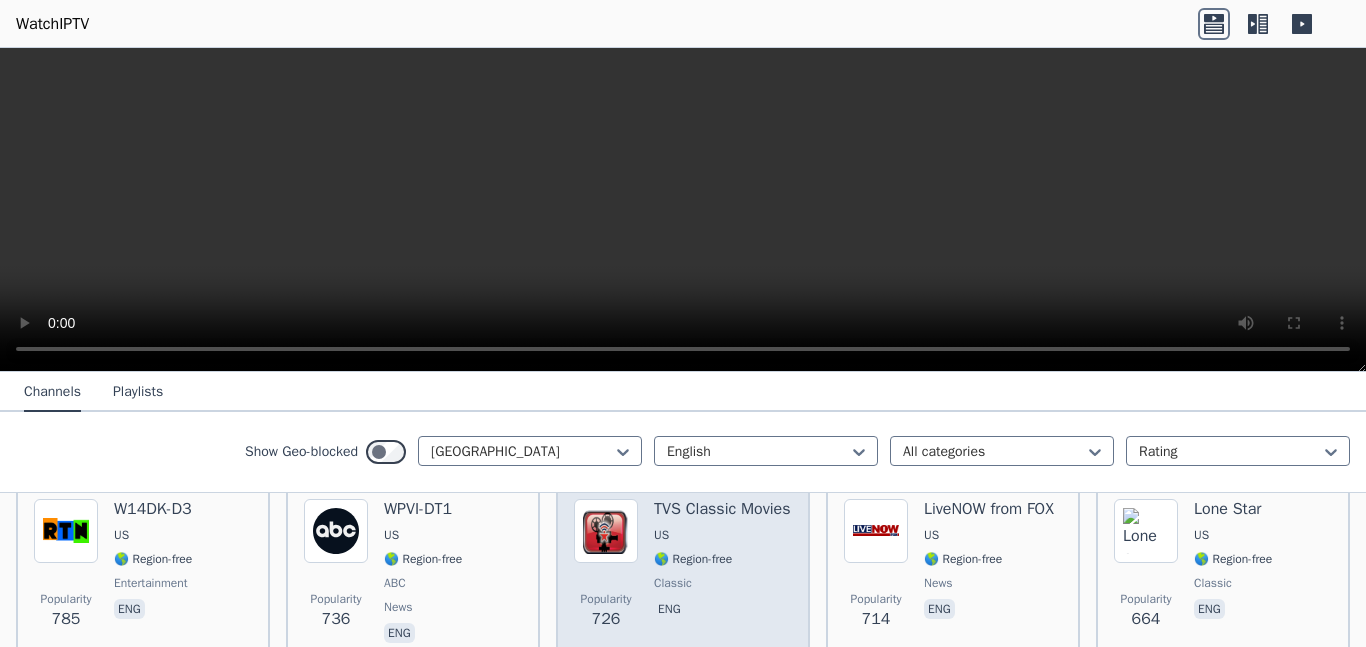 click at bounding box center (606, 531) 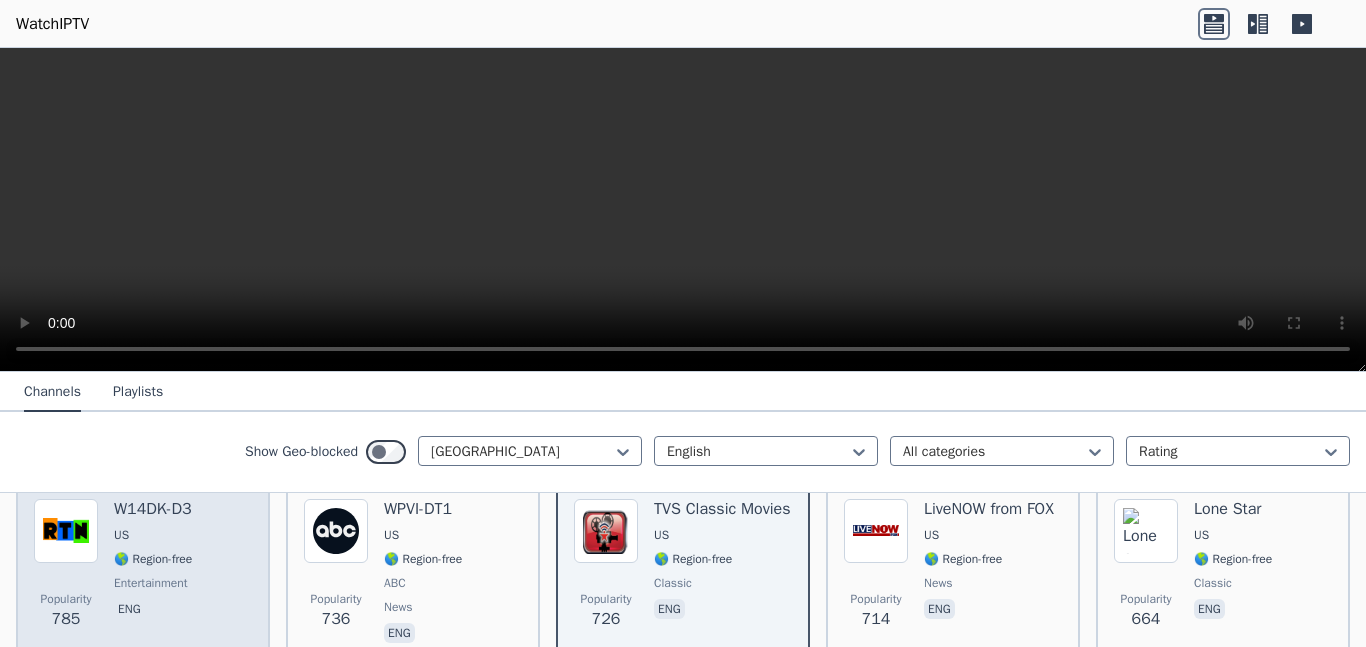 click on "🌎 Region-free" at bounding box center [153, 559] 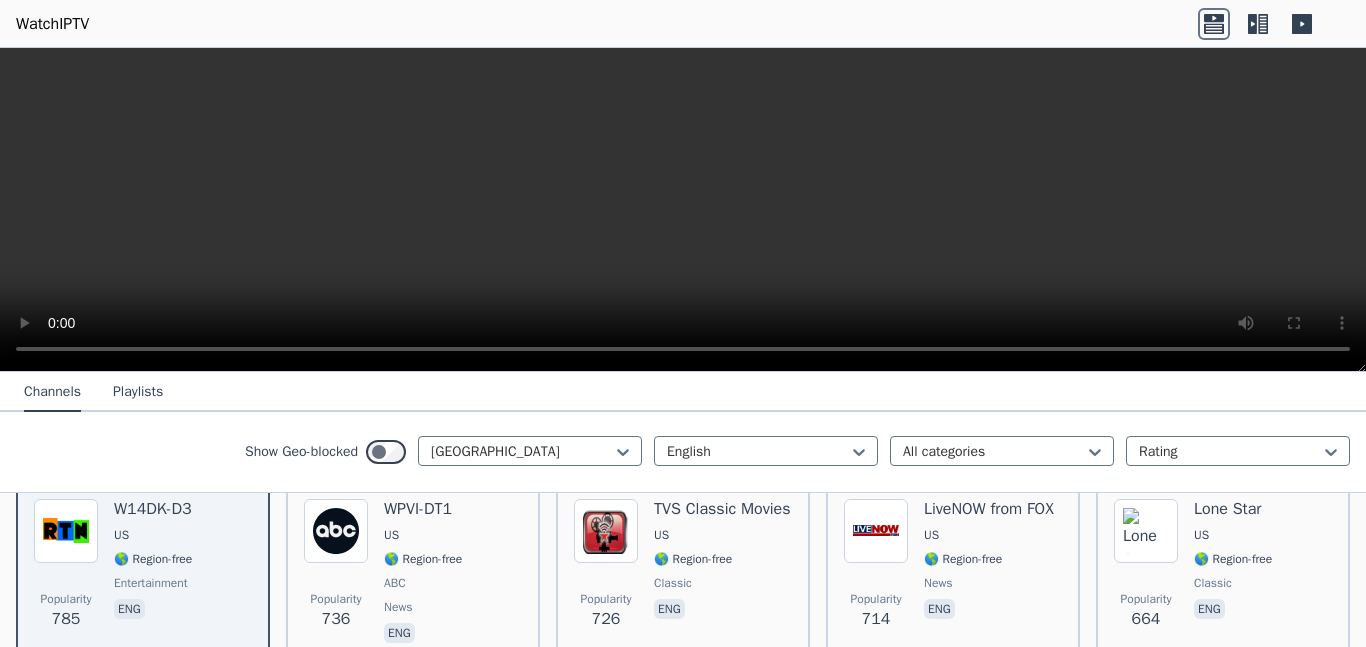 scroll, scrollTop: 1386, scrollLeft: 0, axis: vertical 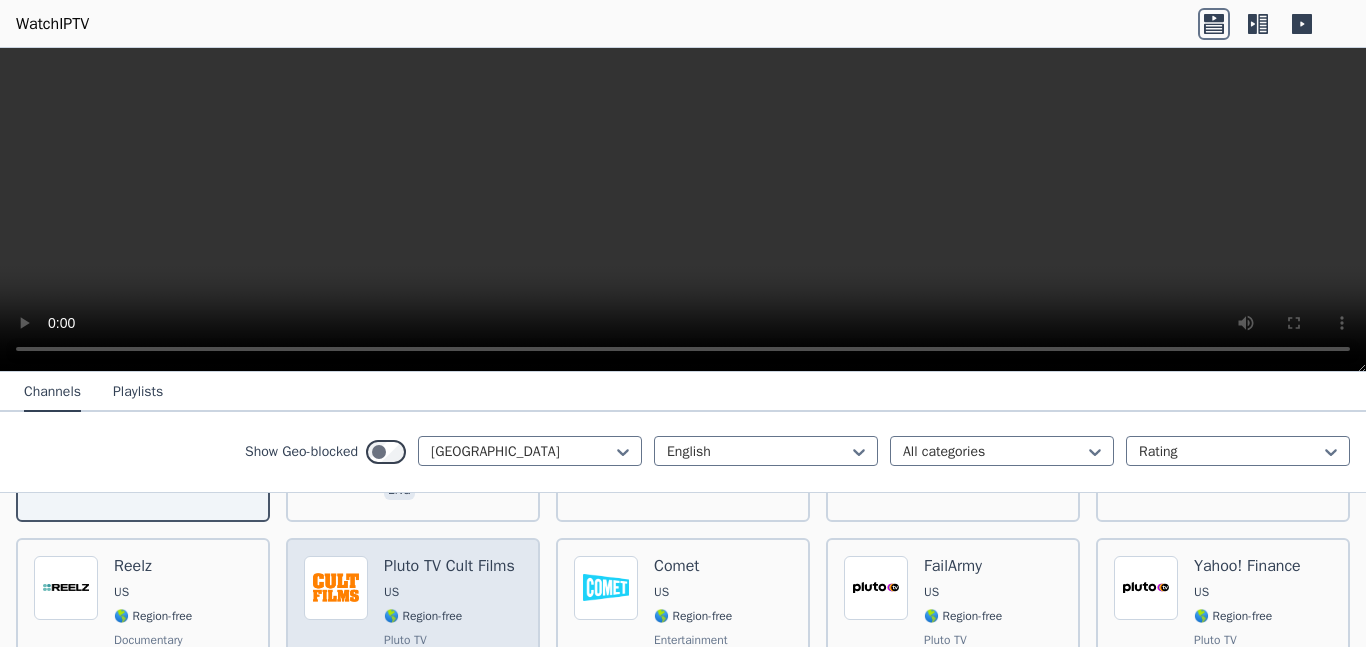 click on "Pluto TV Cult Films" at bounding box center [449, 566] 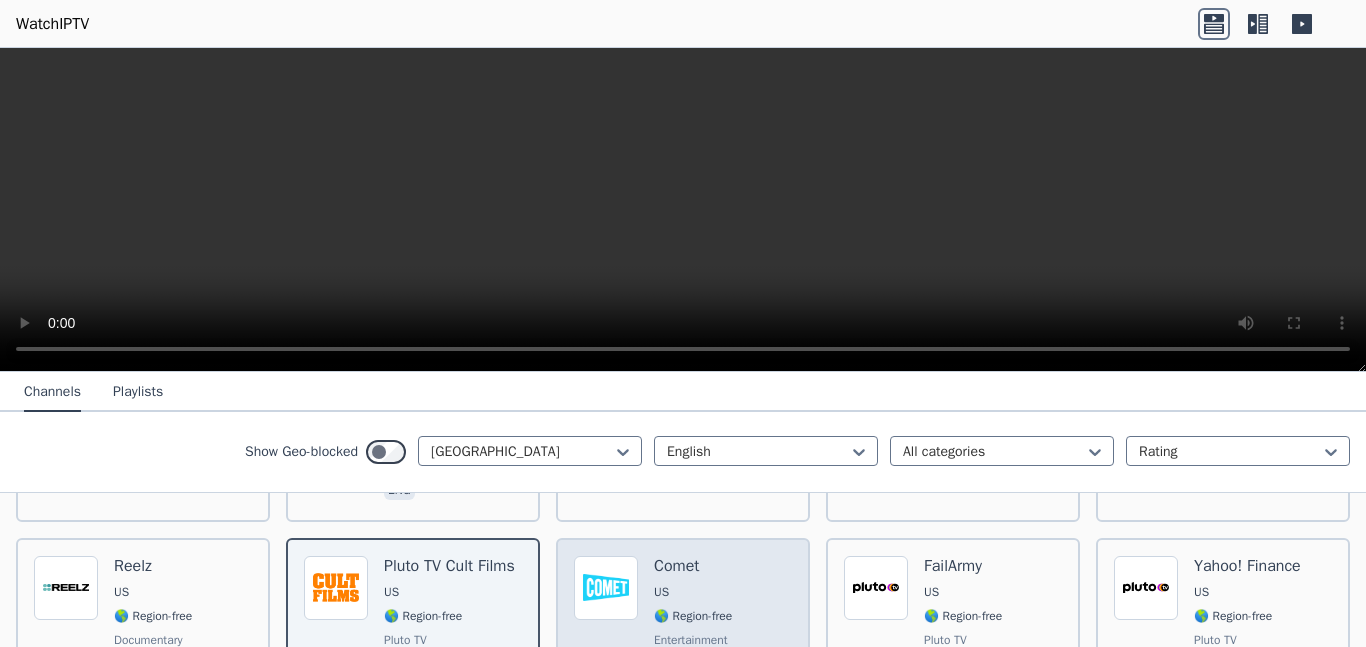 click on "Comet US 🌎 Region-free entertainment eng" at bounding box center [693, 630] 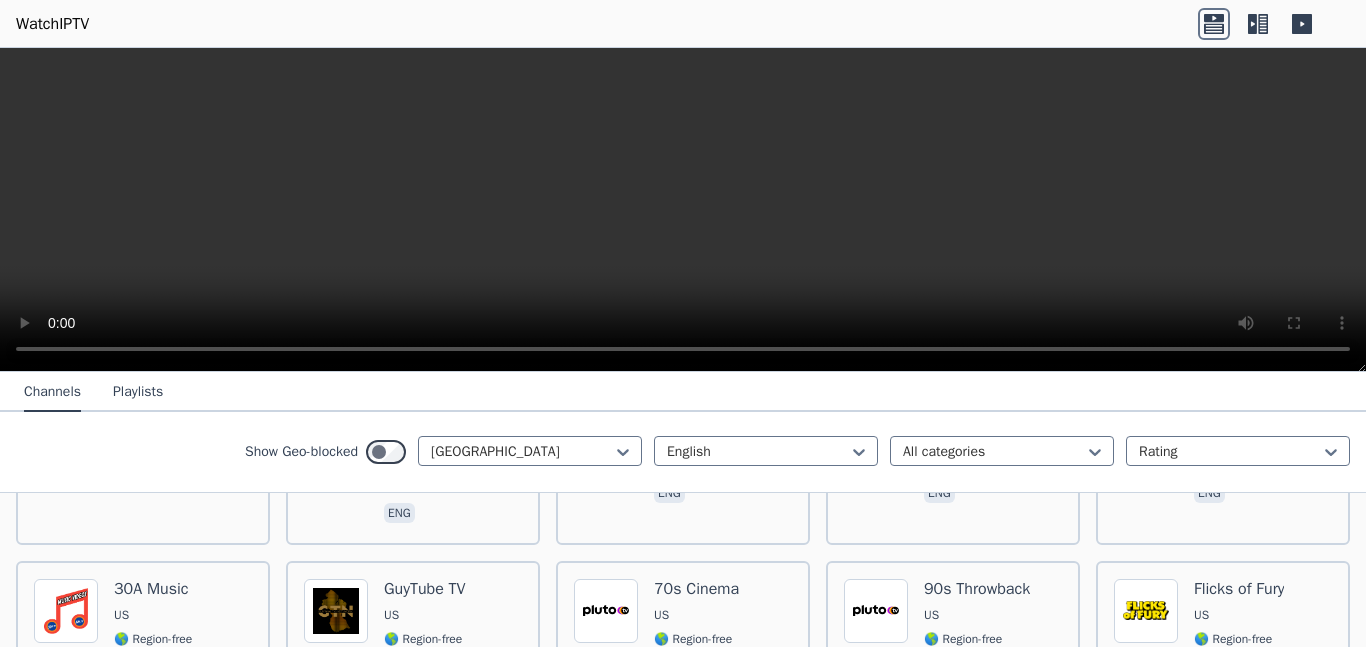 scroll, scrollTop: 2223, scrollLeft: 0, axis: vertical 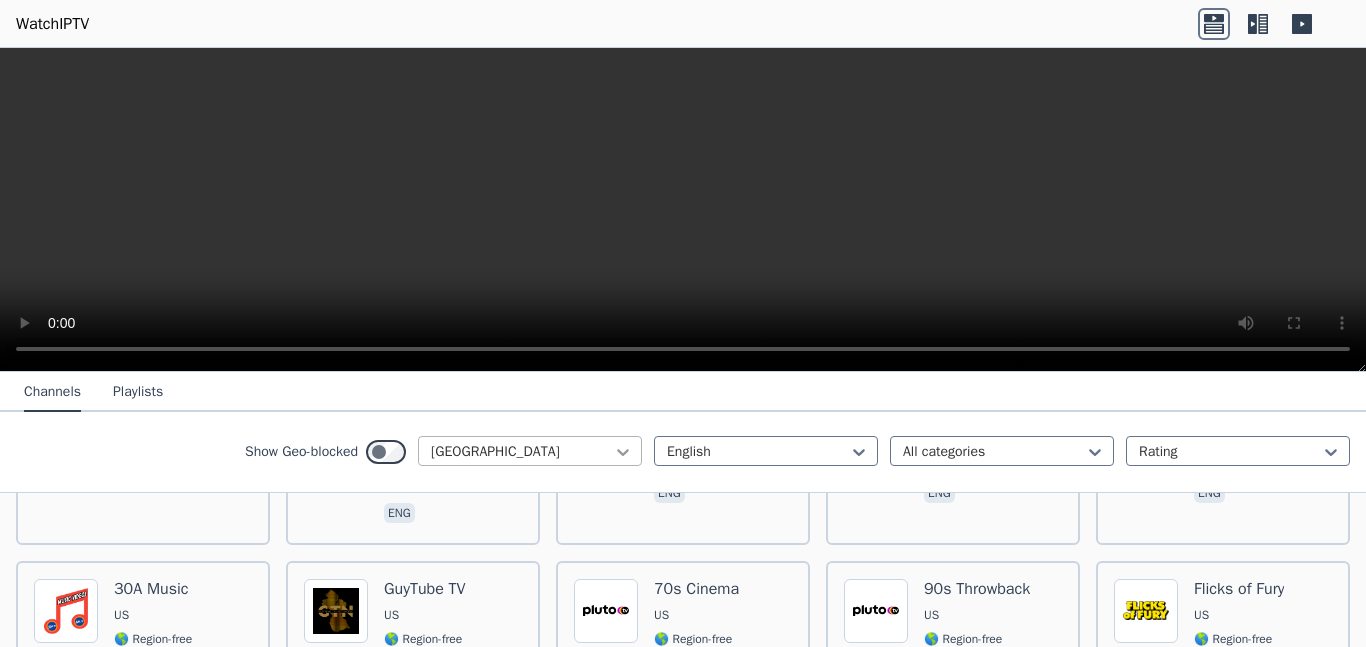click 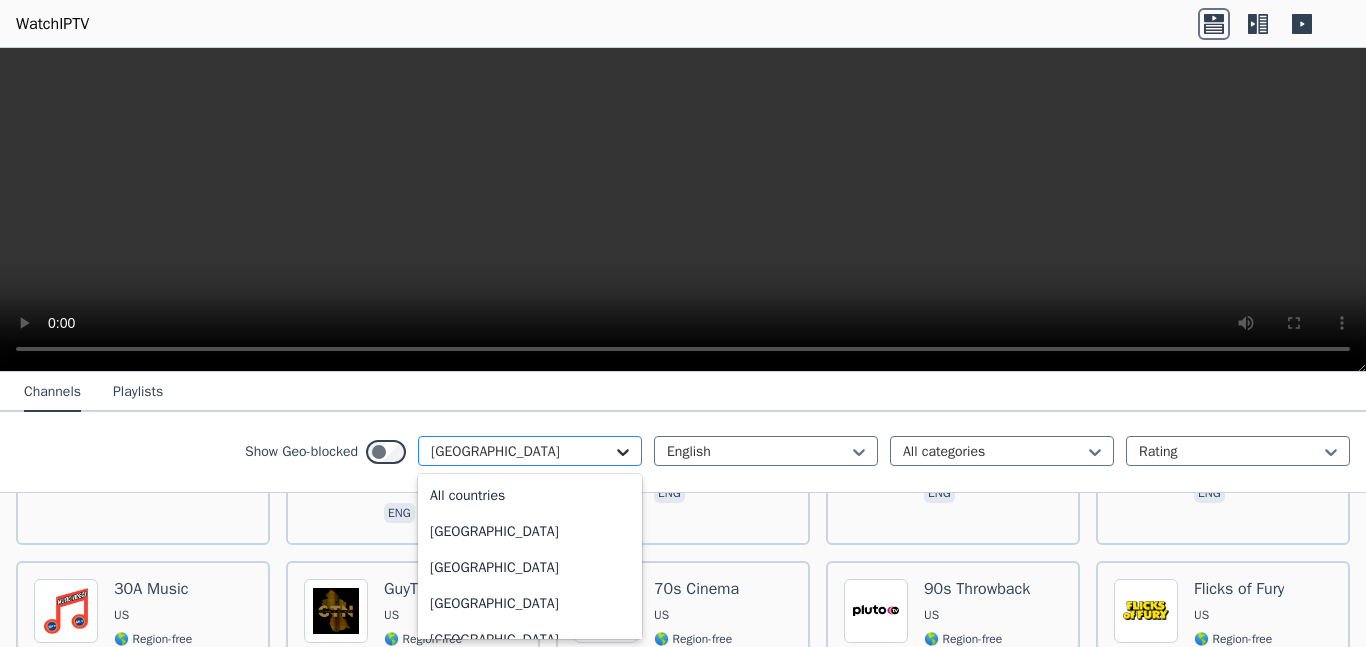 scroll, scrollTop: 6828, scrollLeft: 0, axis: vertical 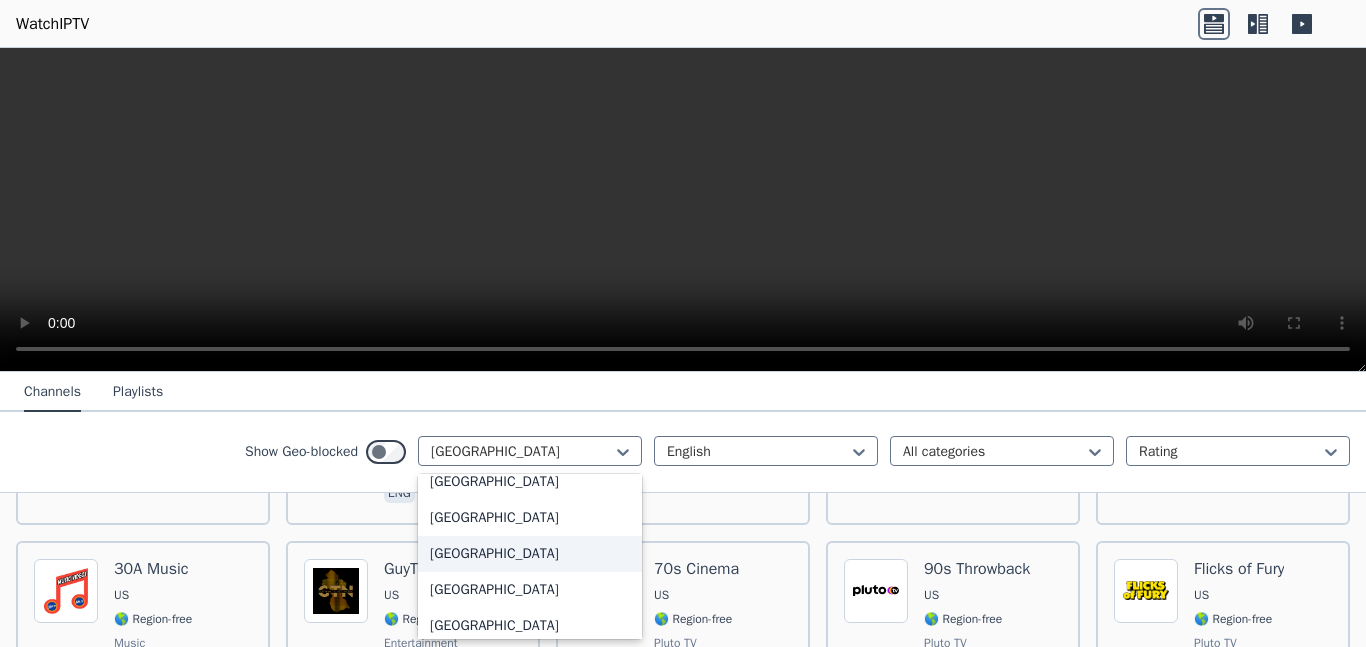 click on "[GEOGRAPHIC_DATA]" at bounding box center [530, 554] 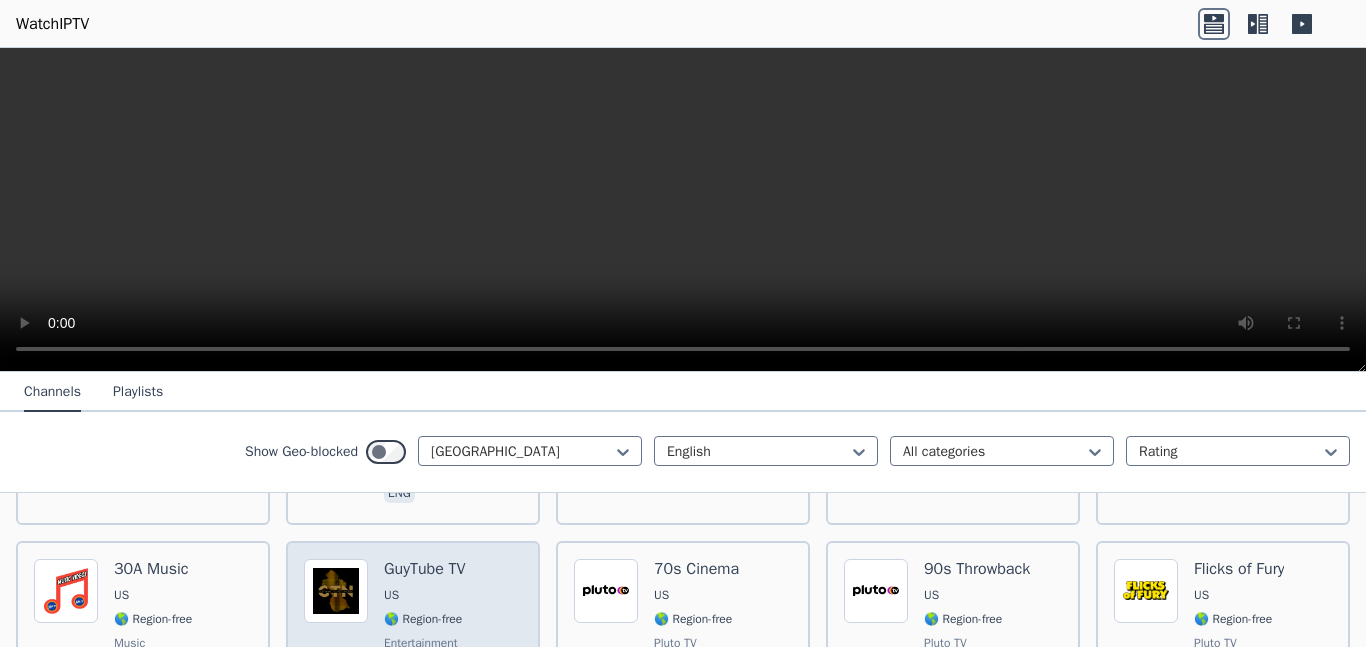 scroll, scrollTop: 0, scrollLeft: 0, axis: both 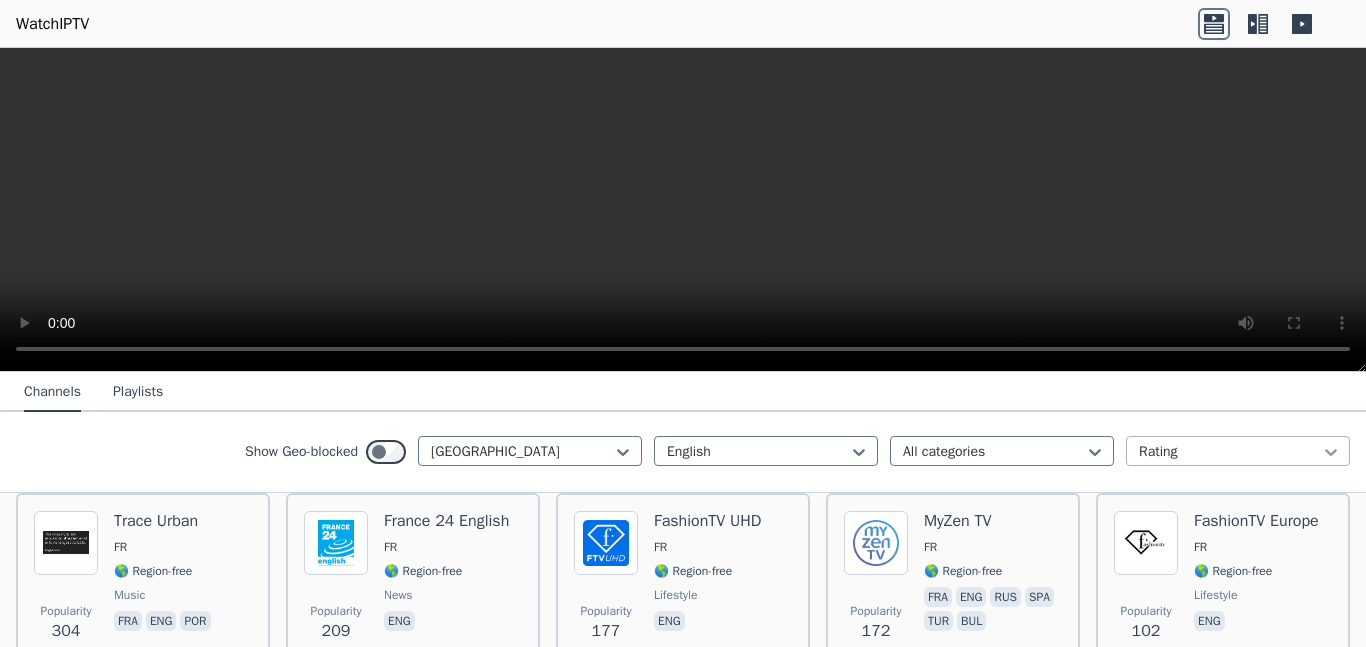 click 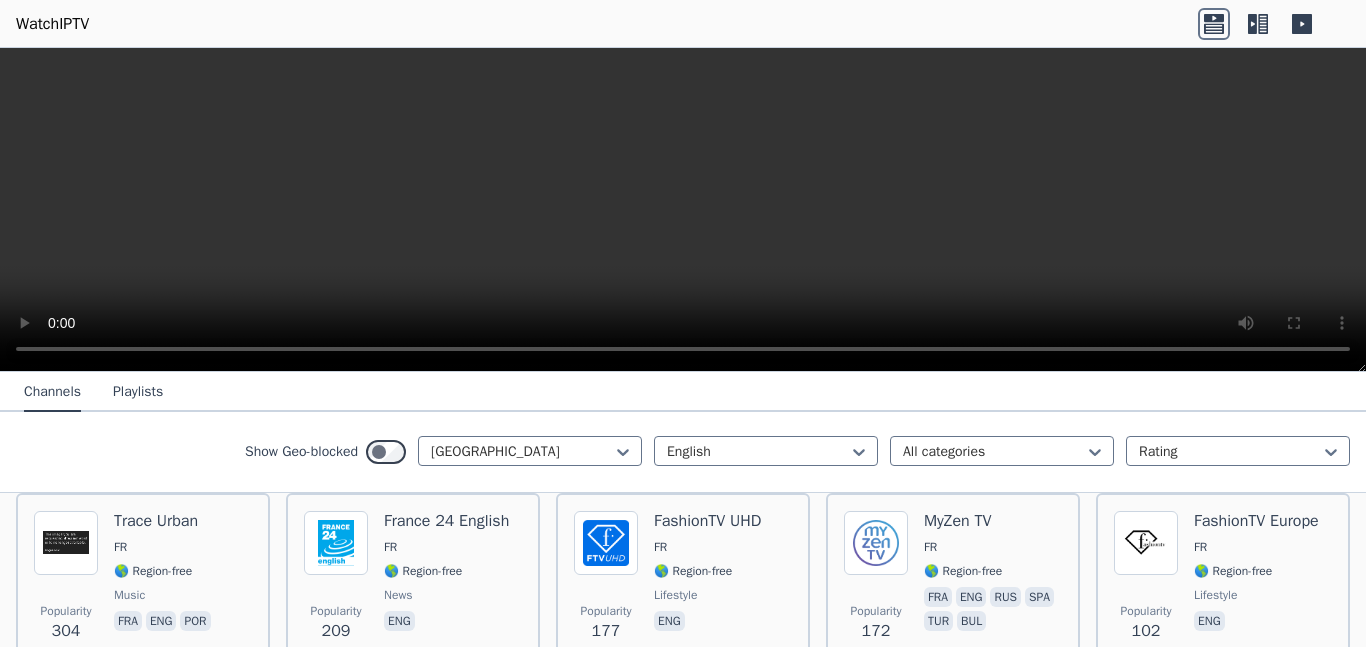 click on "Channels Playlists" at bounding box center [683, 392] 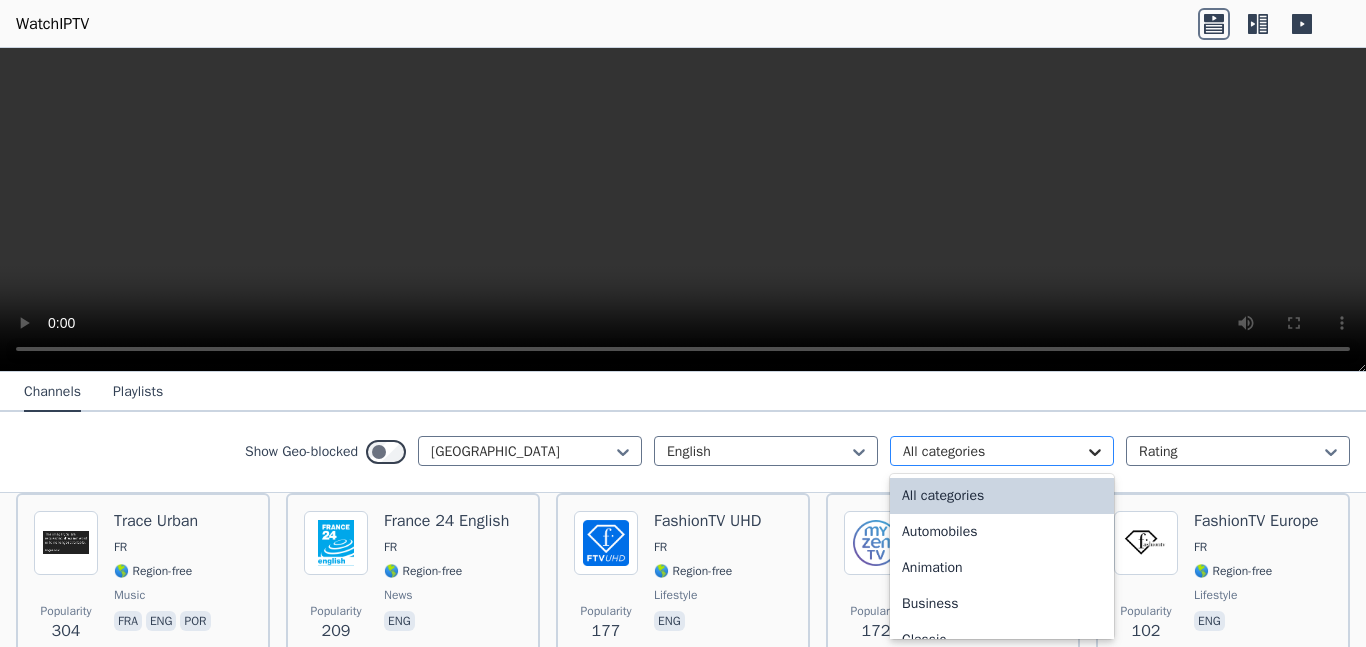 click 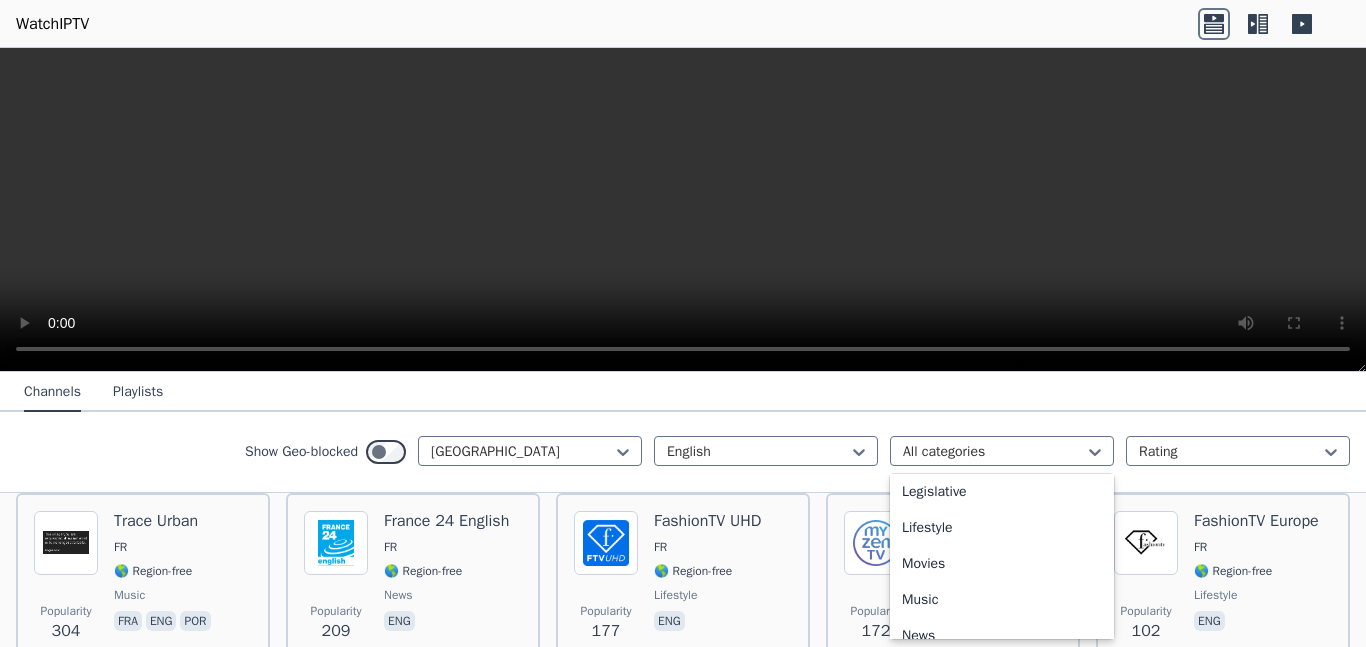 scroll, scrollTop: 503, scrollLeft: 0, axis: vertical 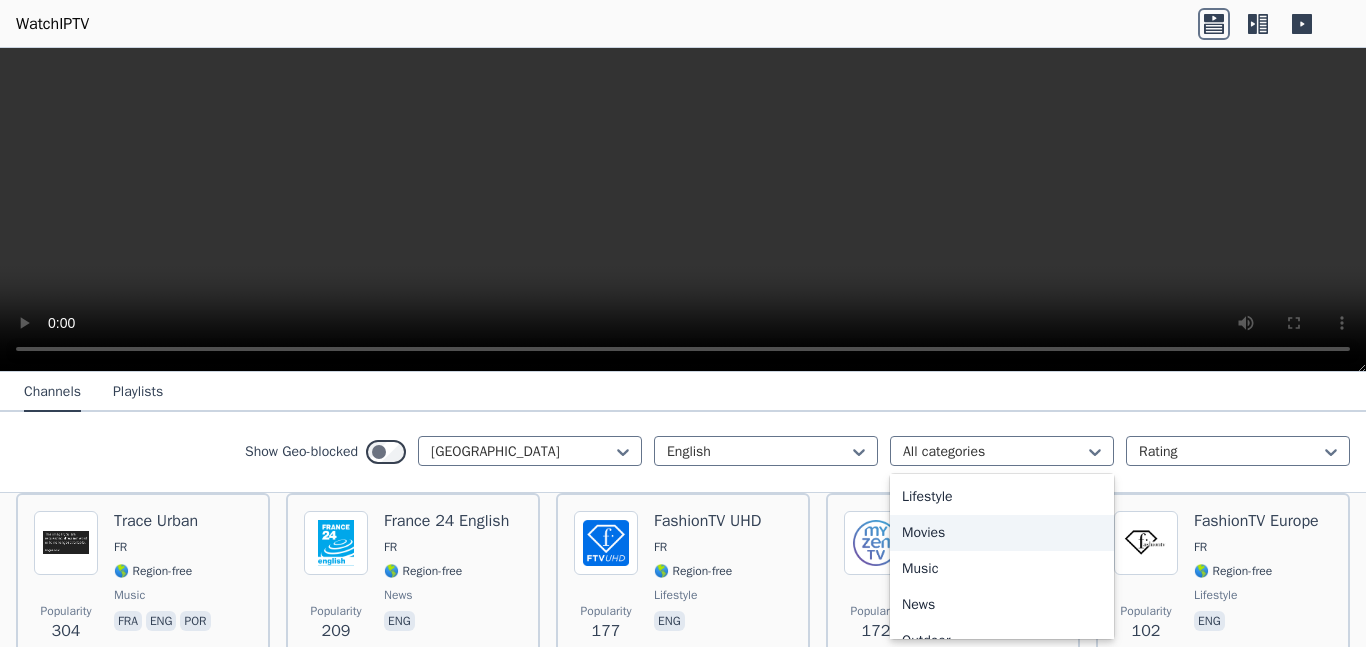 click on "Movies" at bounding box center [1002, 533] 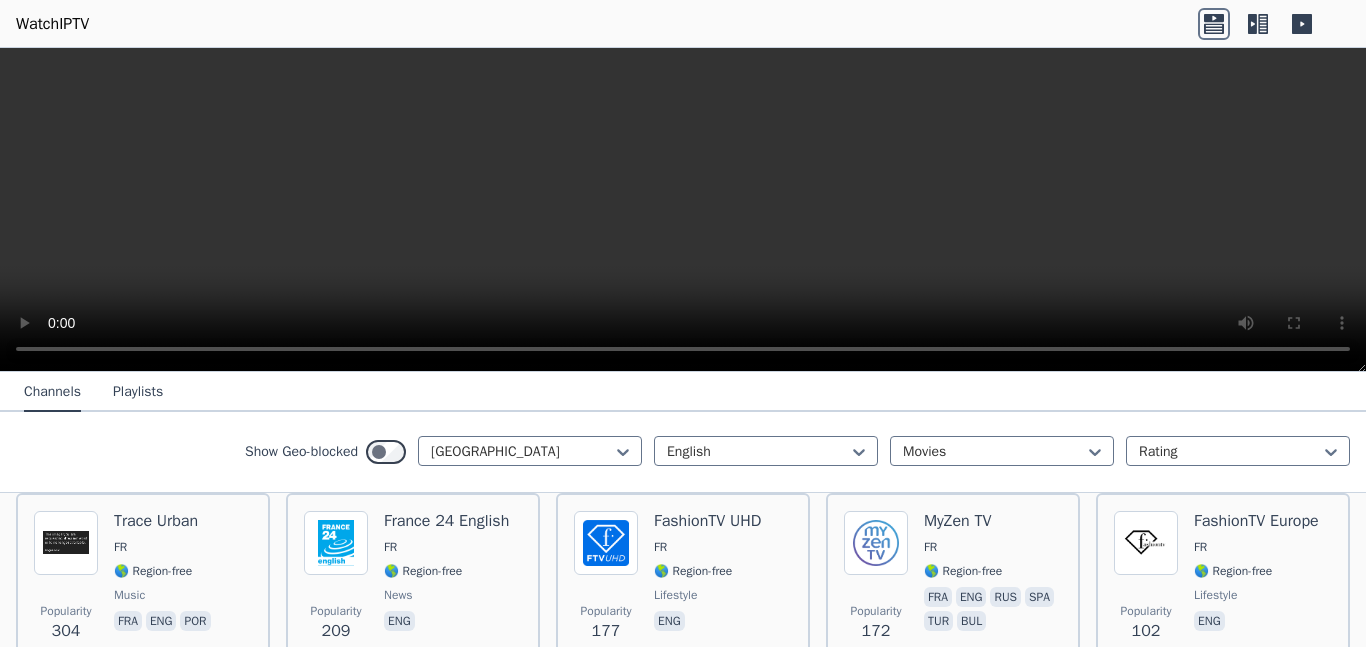 scroll, scrollTop: 0, scrollLeft: 0, axis: both 